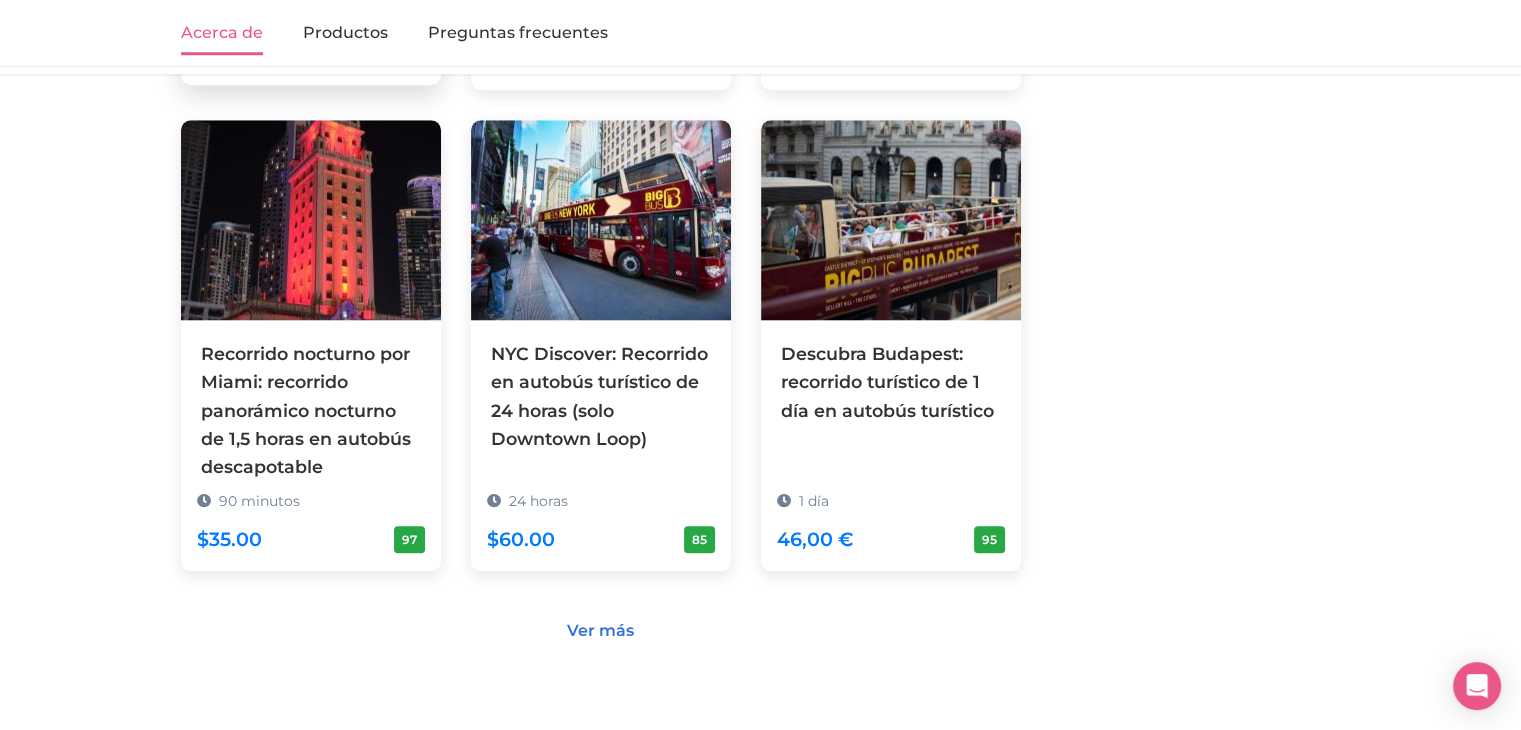 scroll, scrollTop: 1900, scrollLeft: 0, axis: vertical 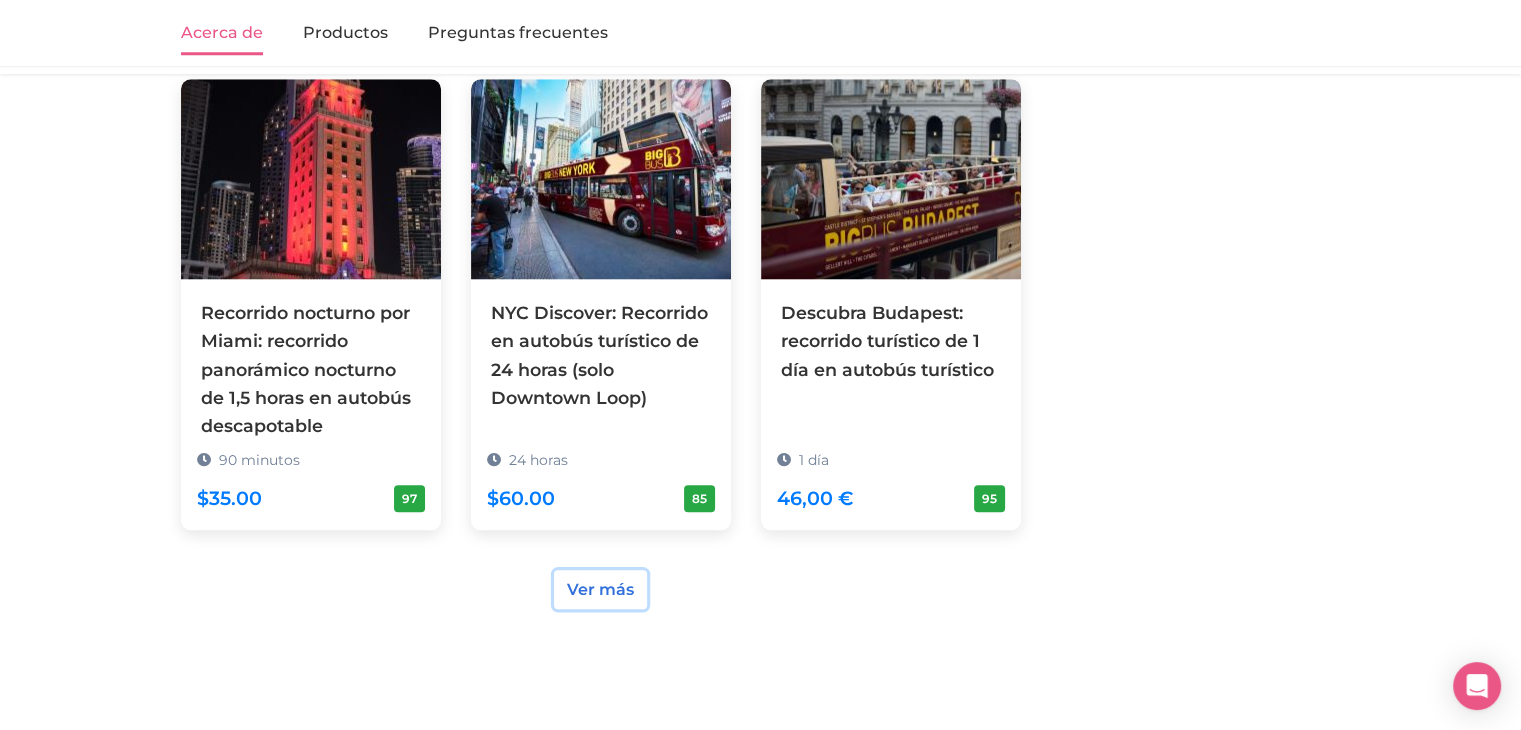 click on "Ver más" at bounding box center [600, 589] 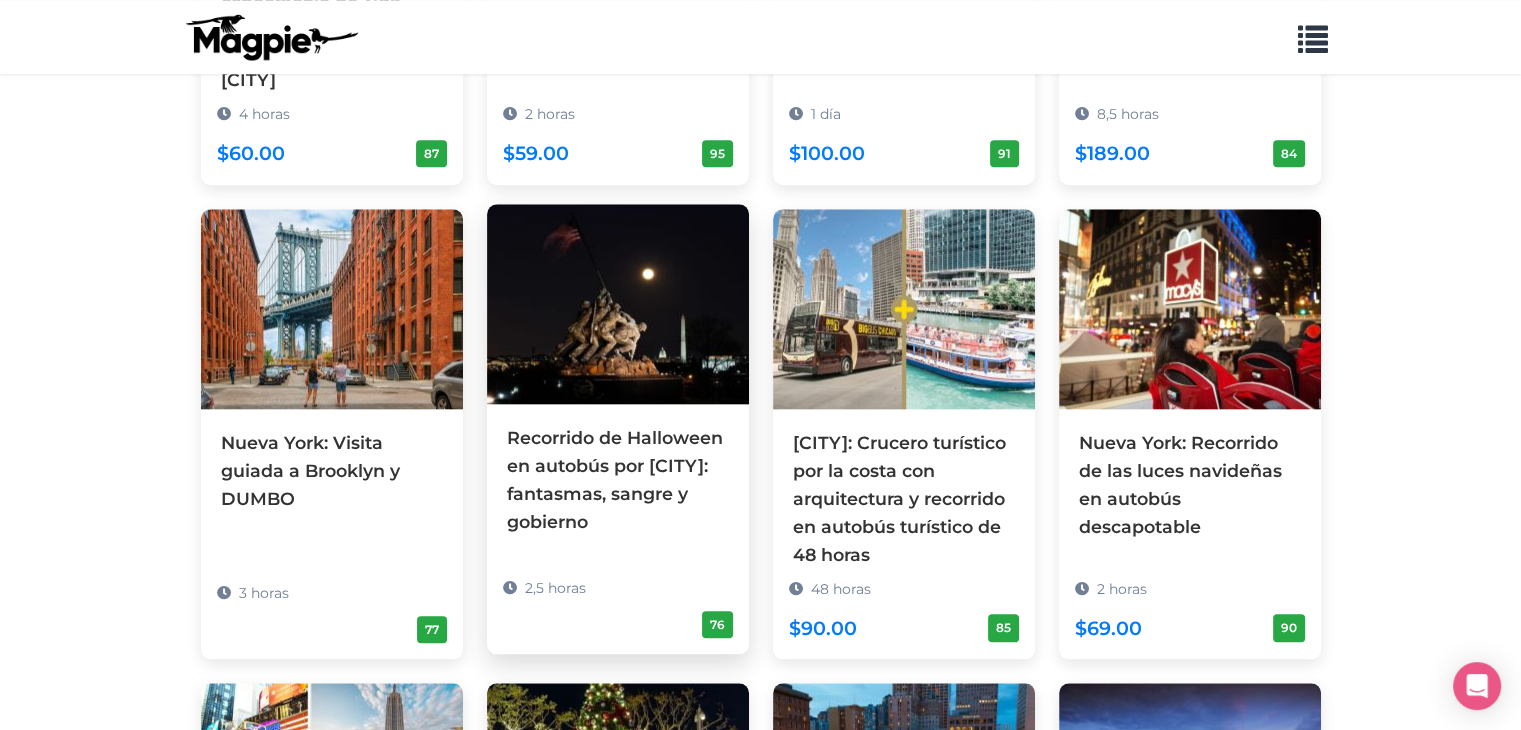 scroll, scrollTop: 2100, scrollLeft: 0, axis: vertical 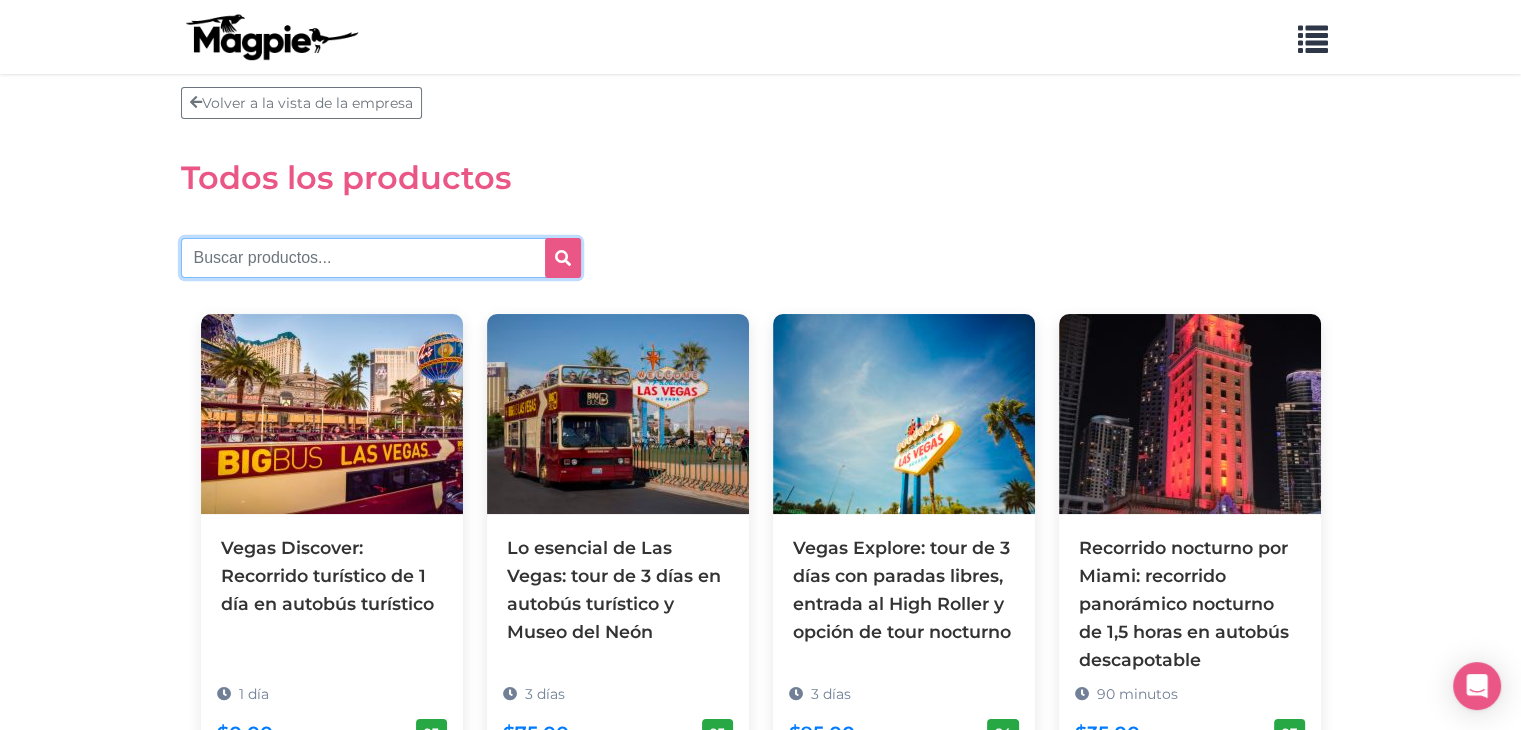click at bounding box center [381, 258] 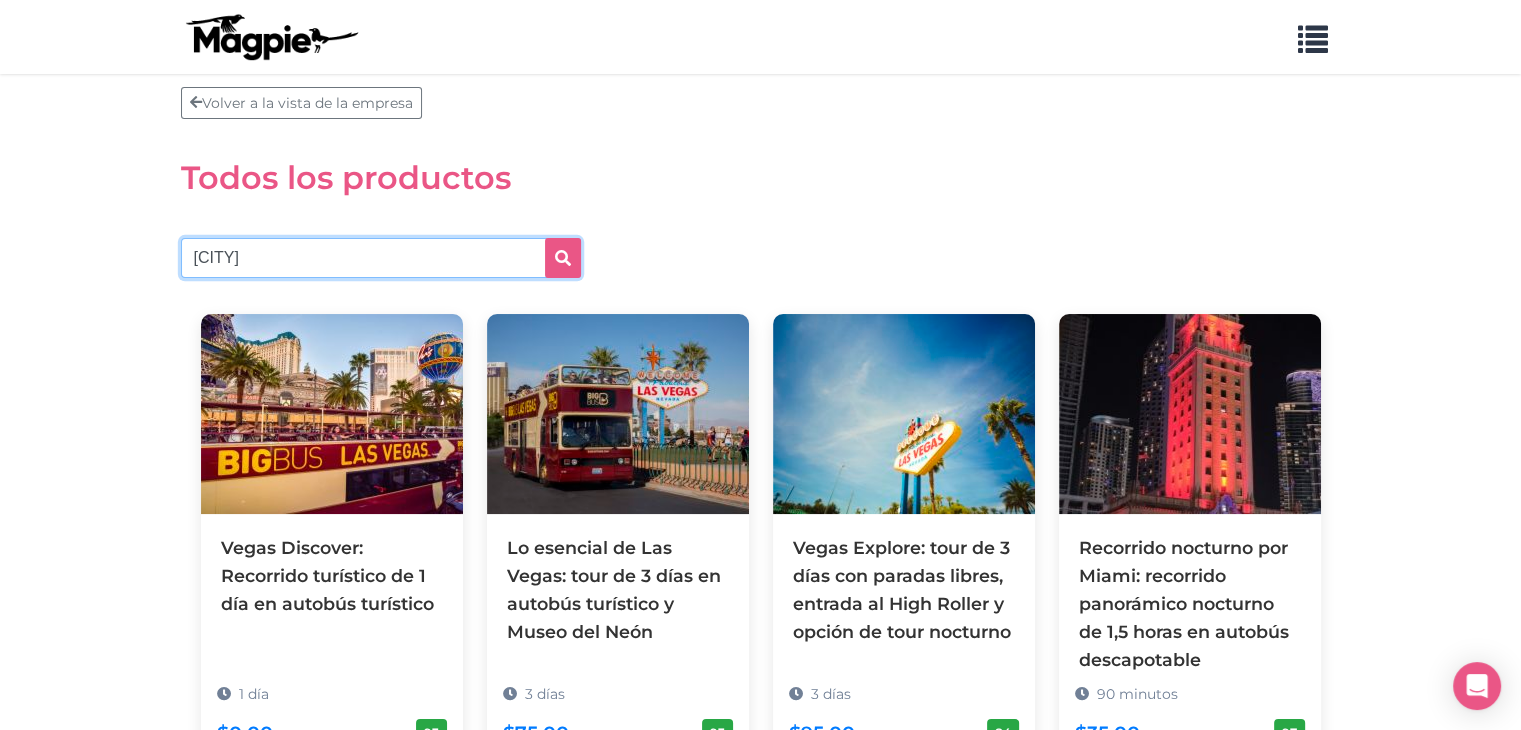 type on "Atenas" 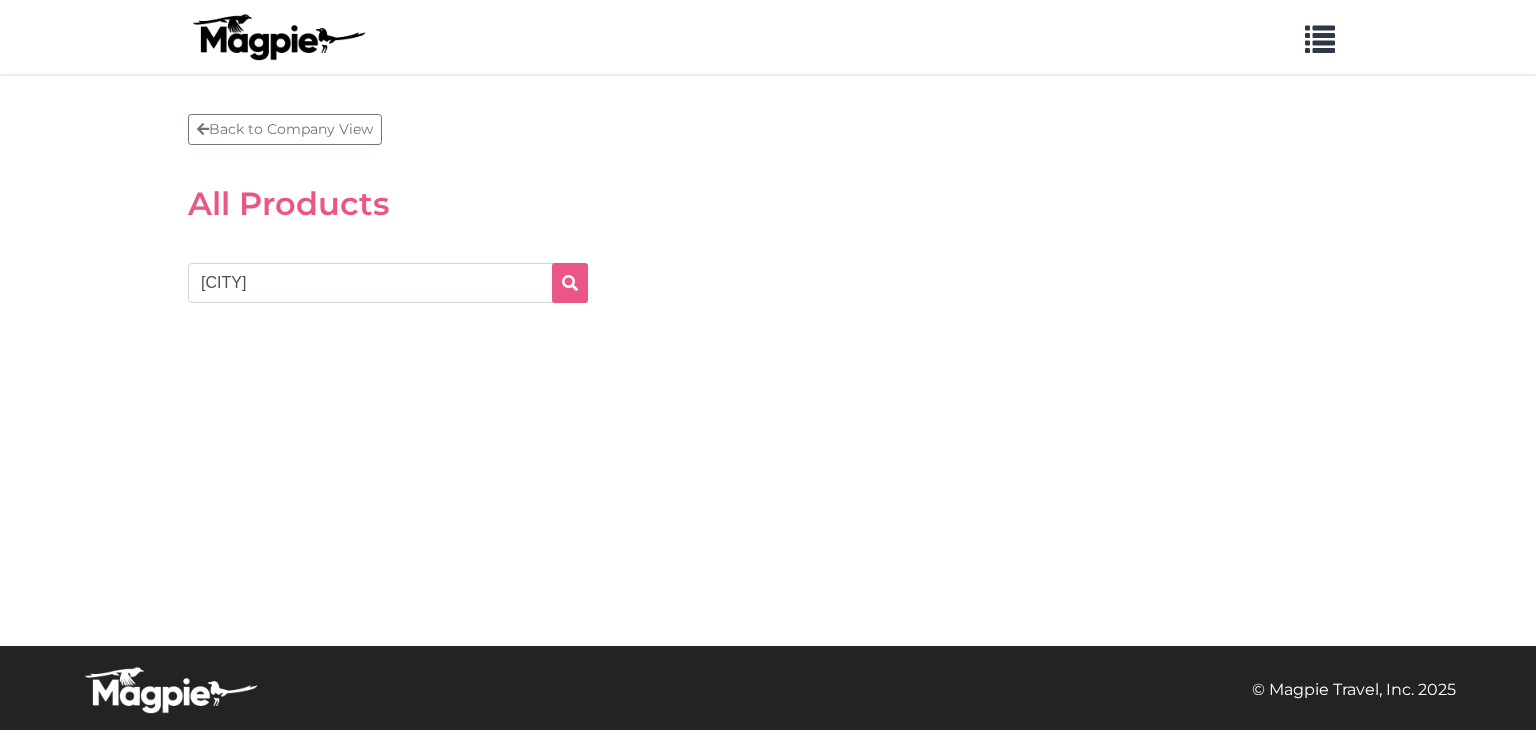 scroll, scrollTop: 0, scrollLeft: 0, axis: both 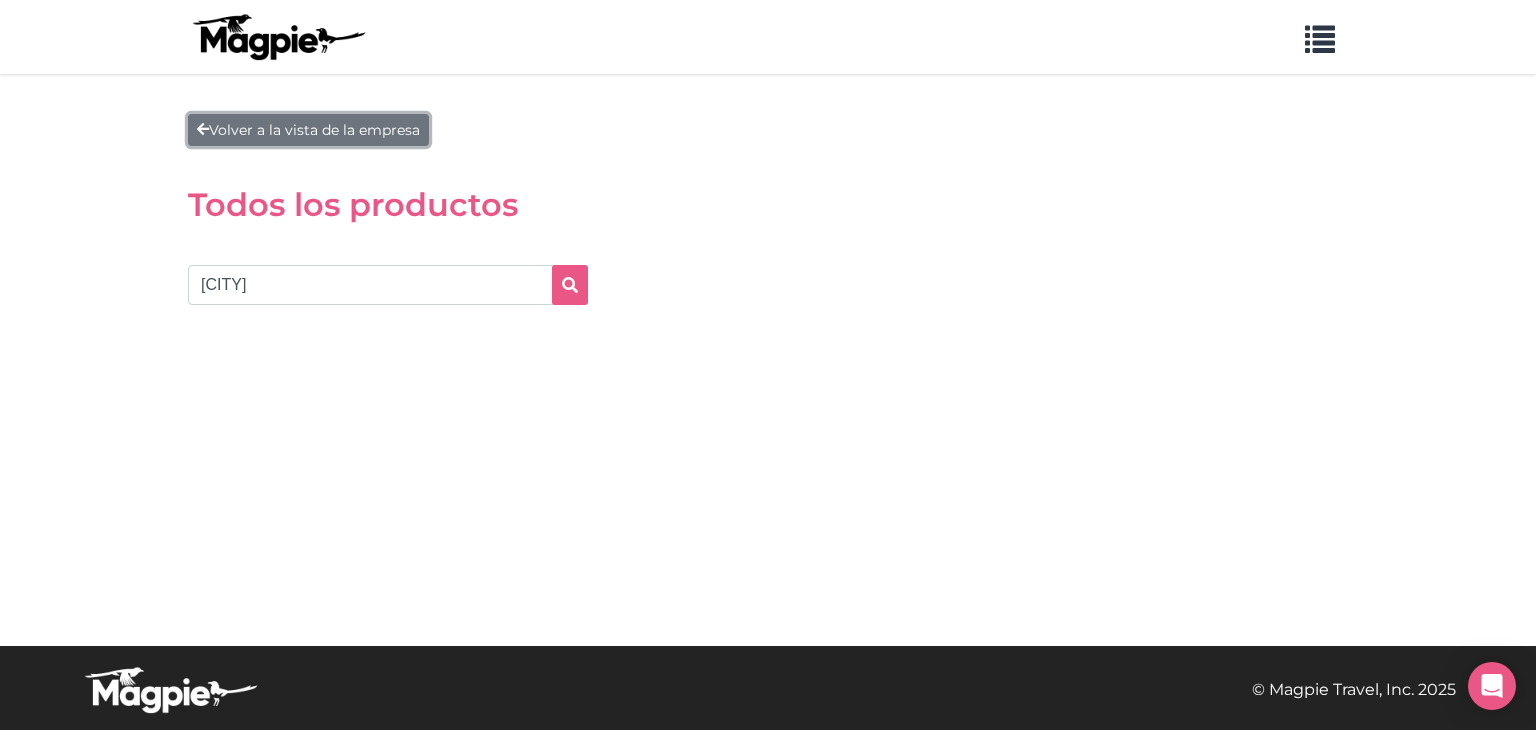 click on "Volver a la vista de la empresa" at bounding box center [314, 130] 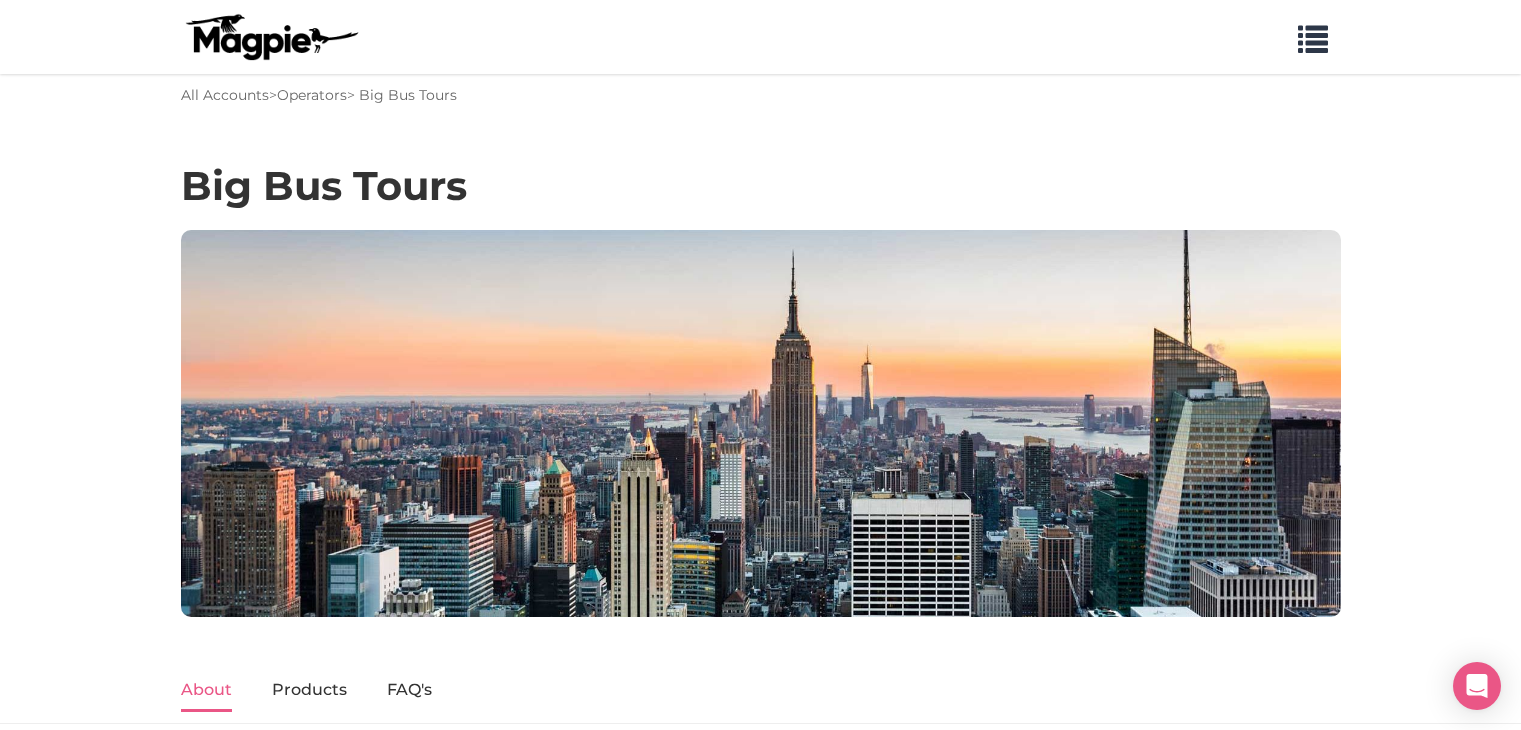 scroll, scrollTop: 0, scrollLeft: 0, axis: both 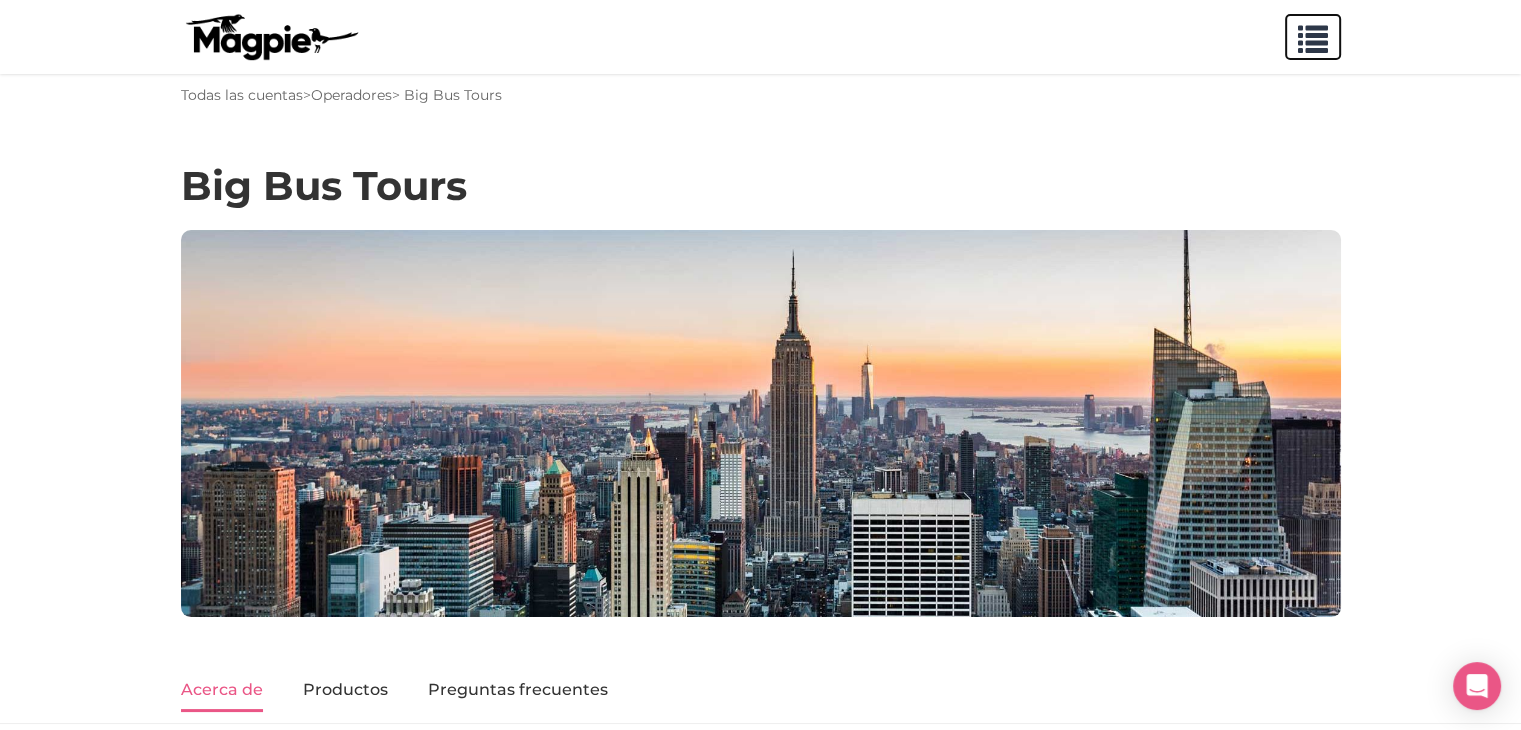 click at bounding box center [1313, 35] 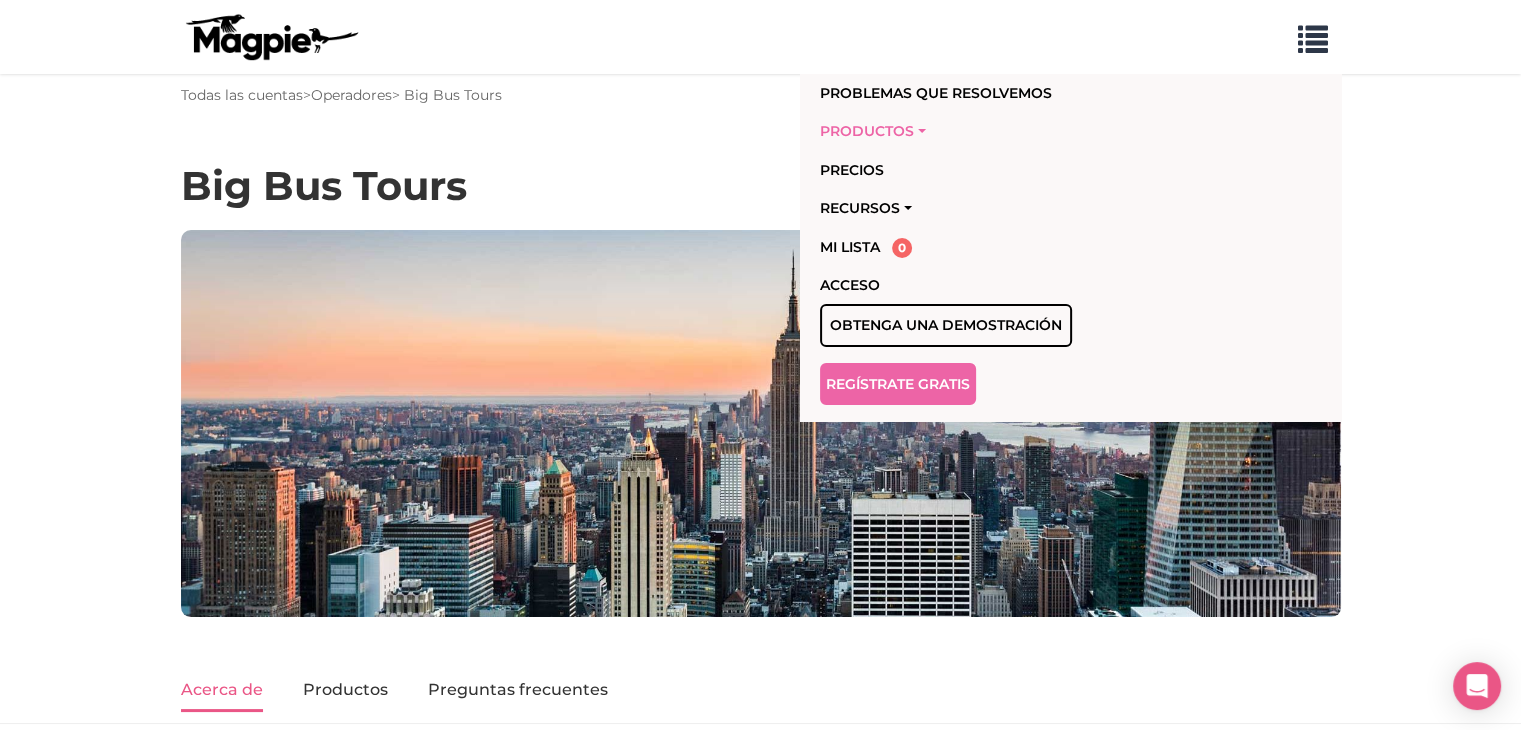 click on "Productos" at bounding box center [867, 131] 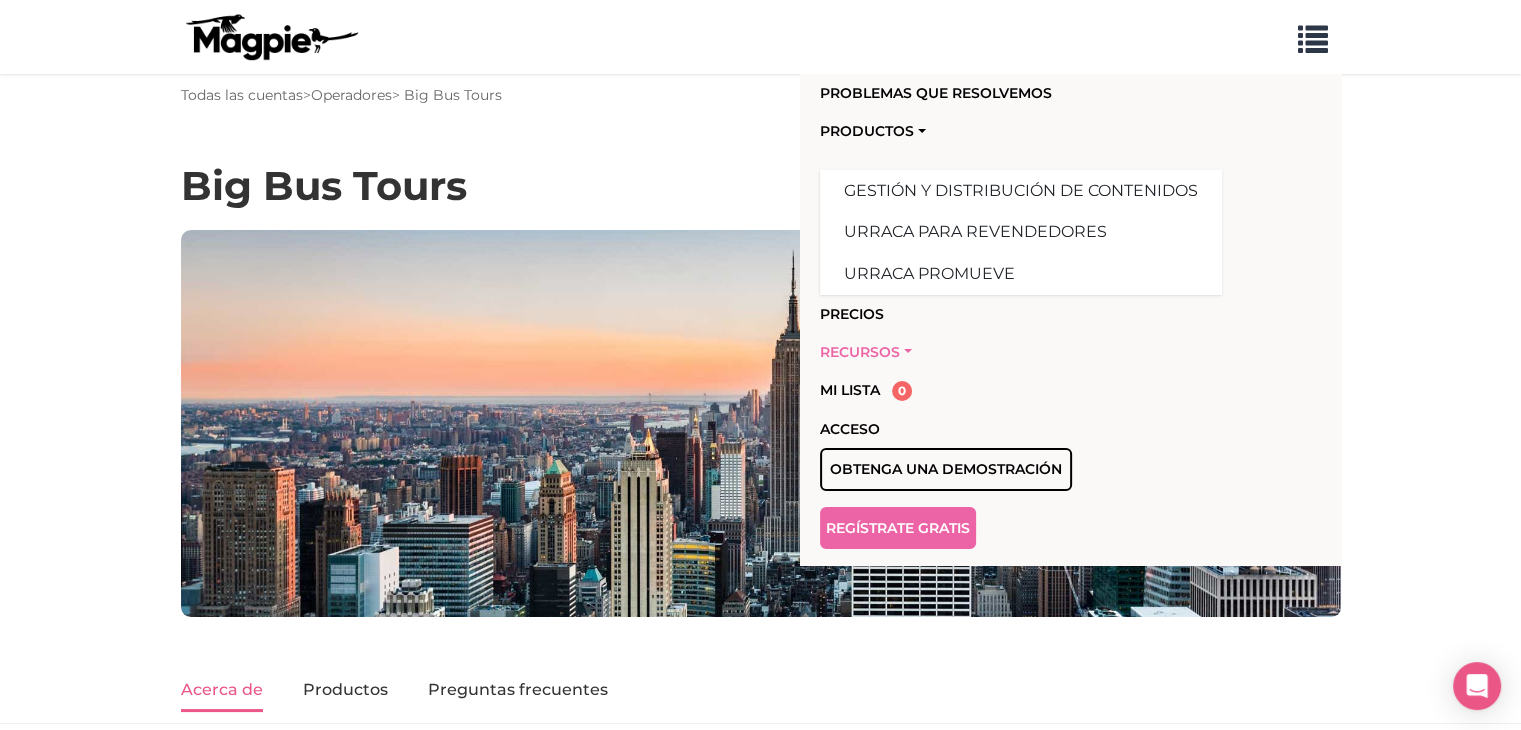 click on "Recursos" at bounding box center (860, 352) 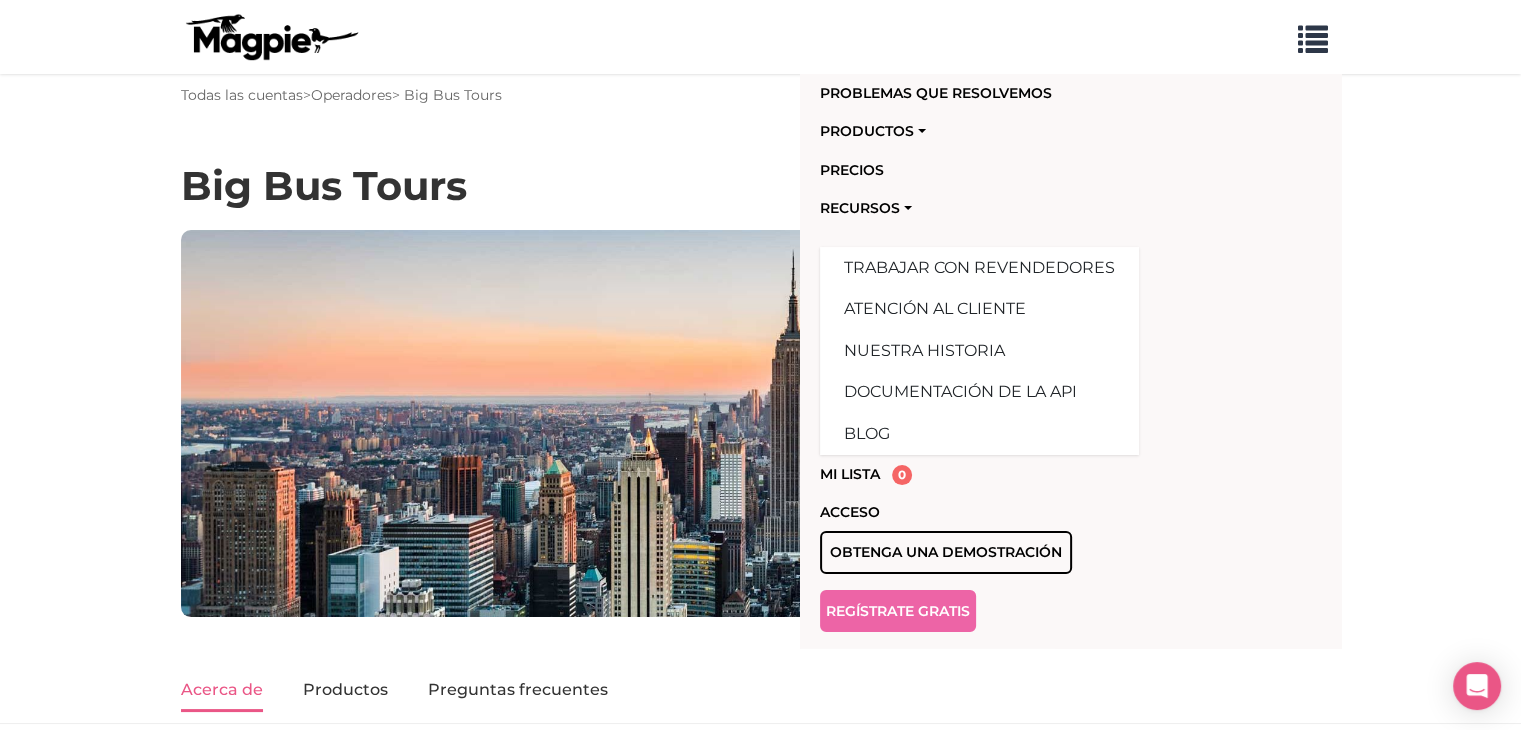 click on "Big Bus Tours" at bounding box center [760, 181] 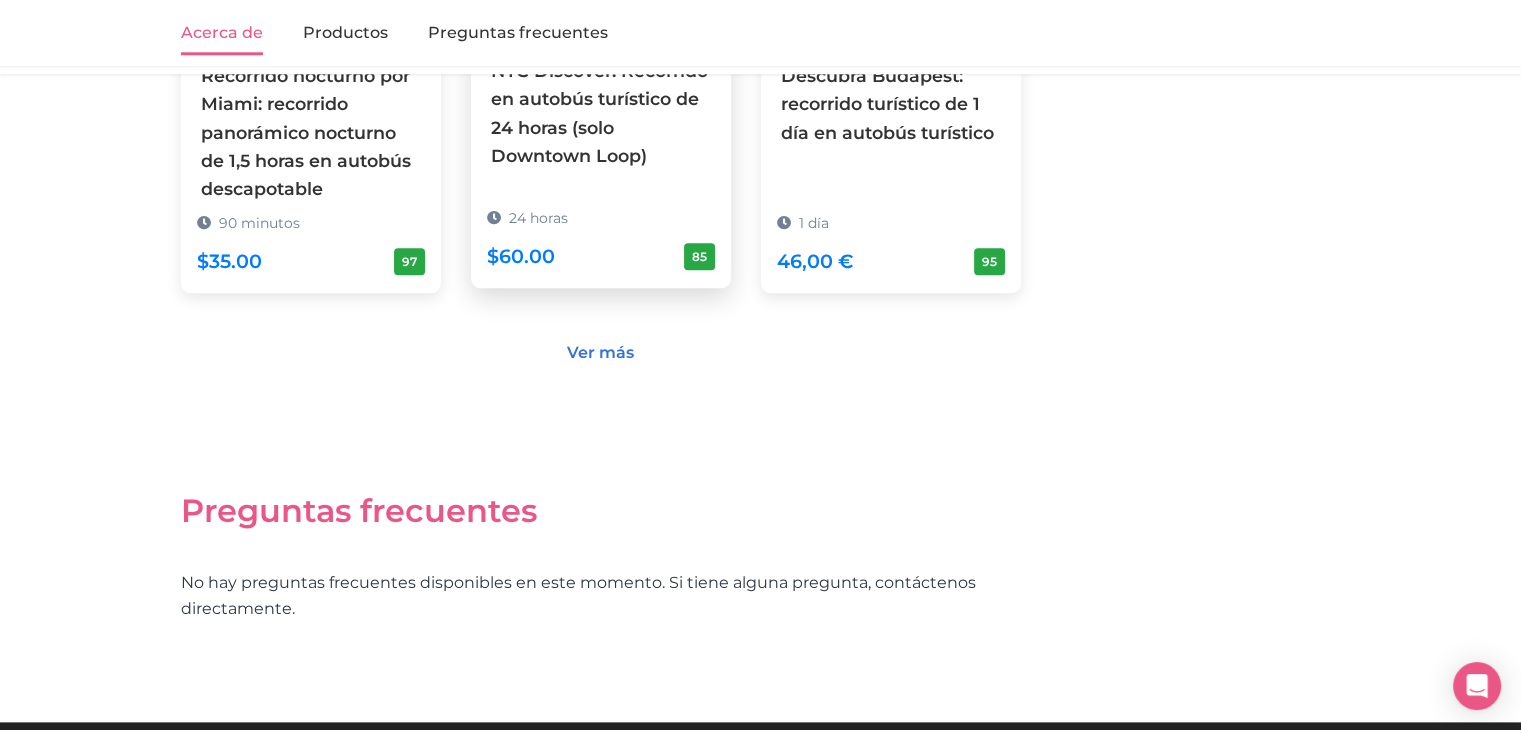 scroll, scrollTop: 1992, scrollLeft: 0, axis: vertical 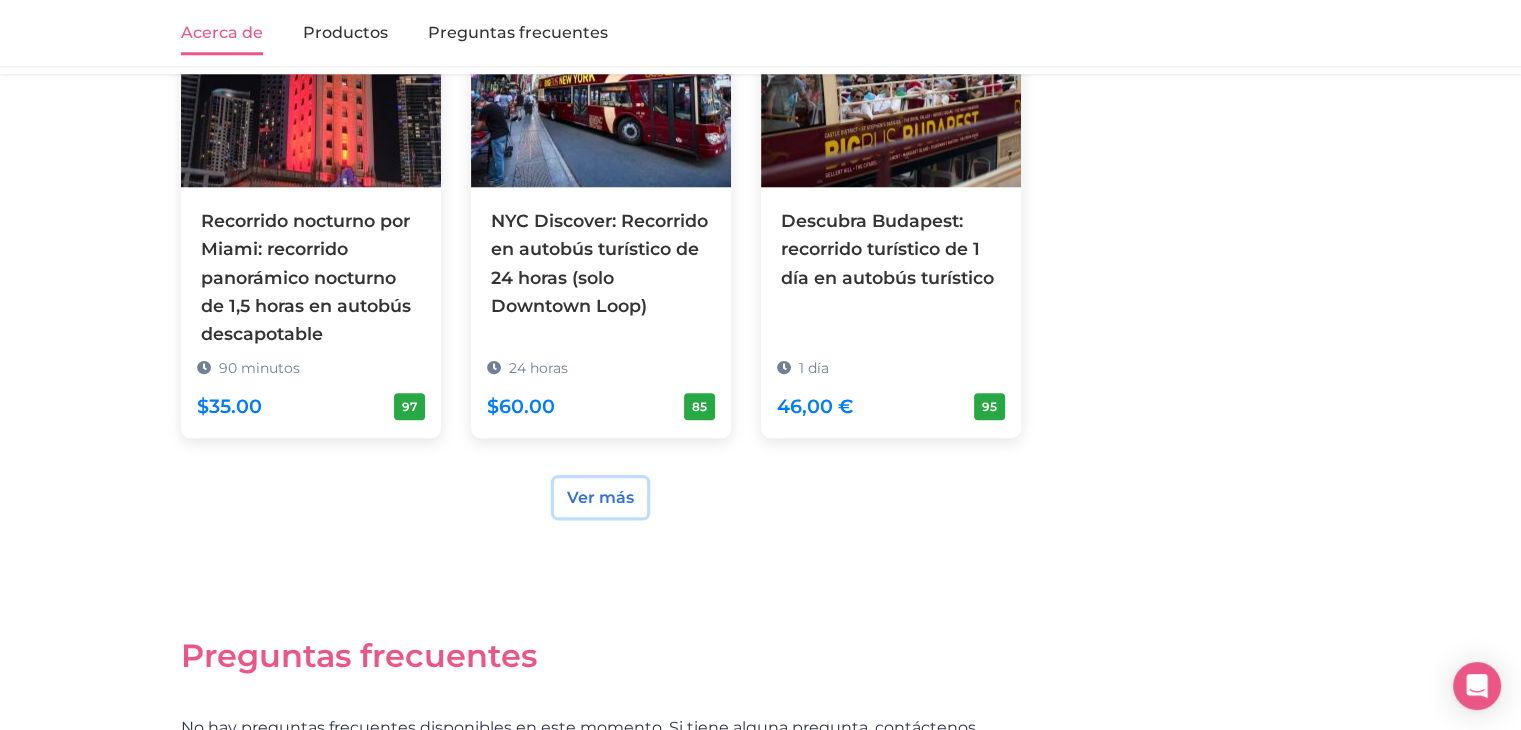 click on "Ver más" at bounding box center (600, 497) 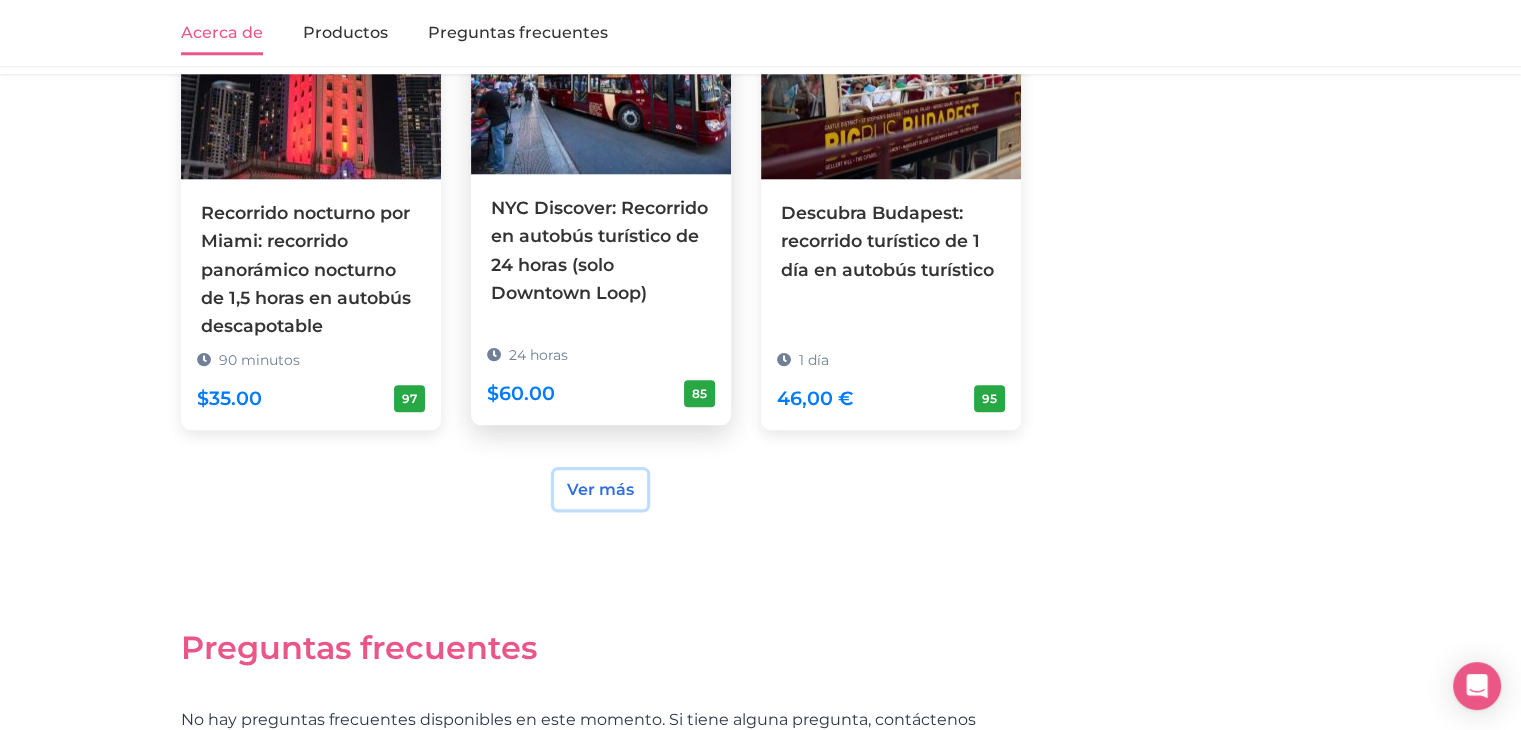 scroll, scrollTop: 1692, scrollLeft: 0, axis: vertical 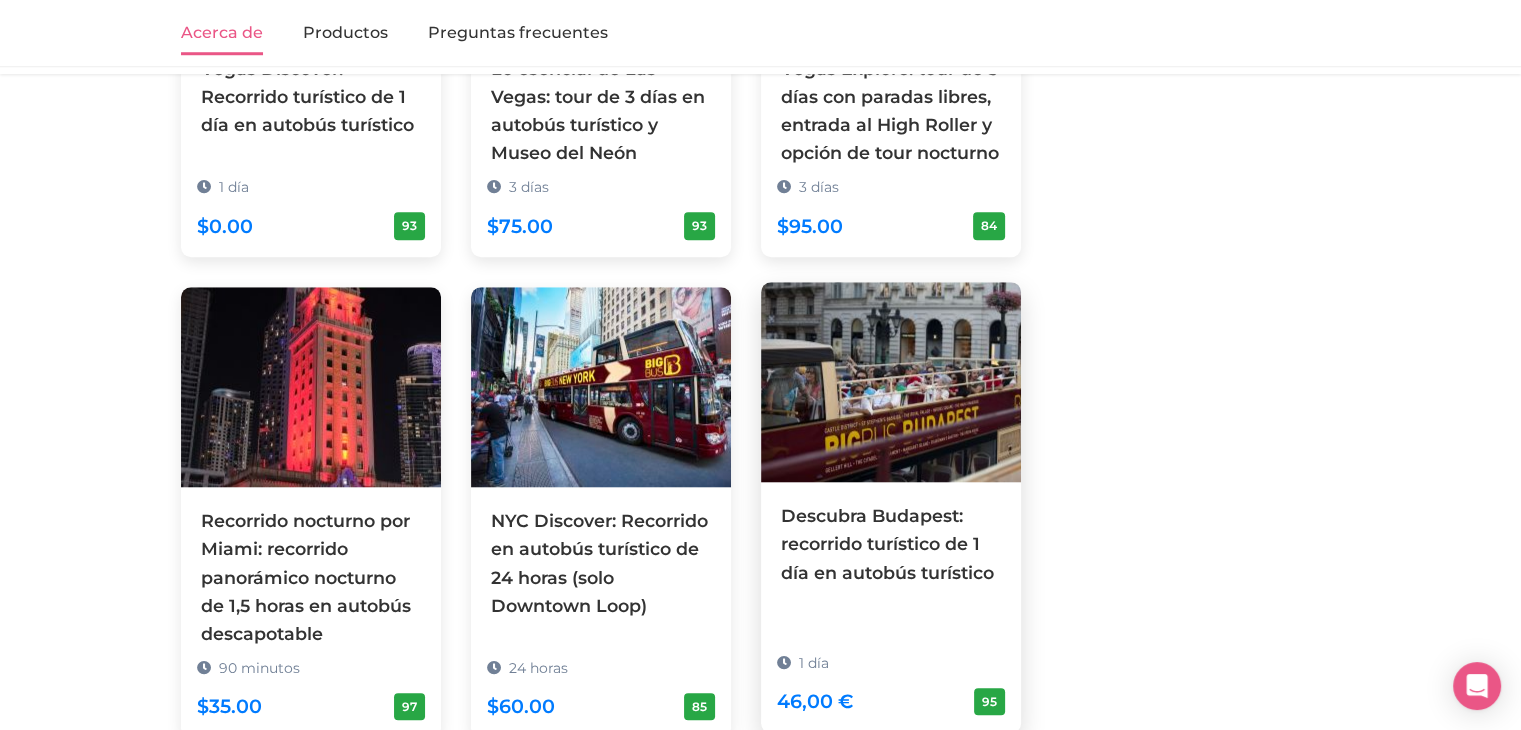 click at bounding box center (891, 382) 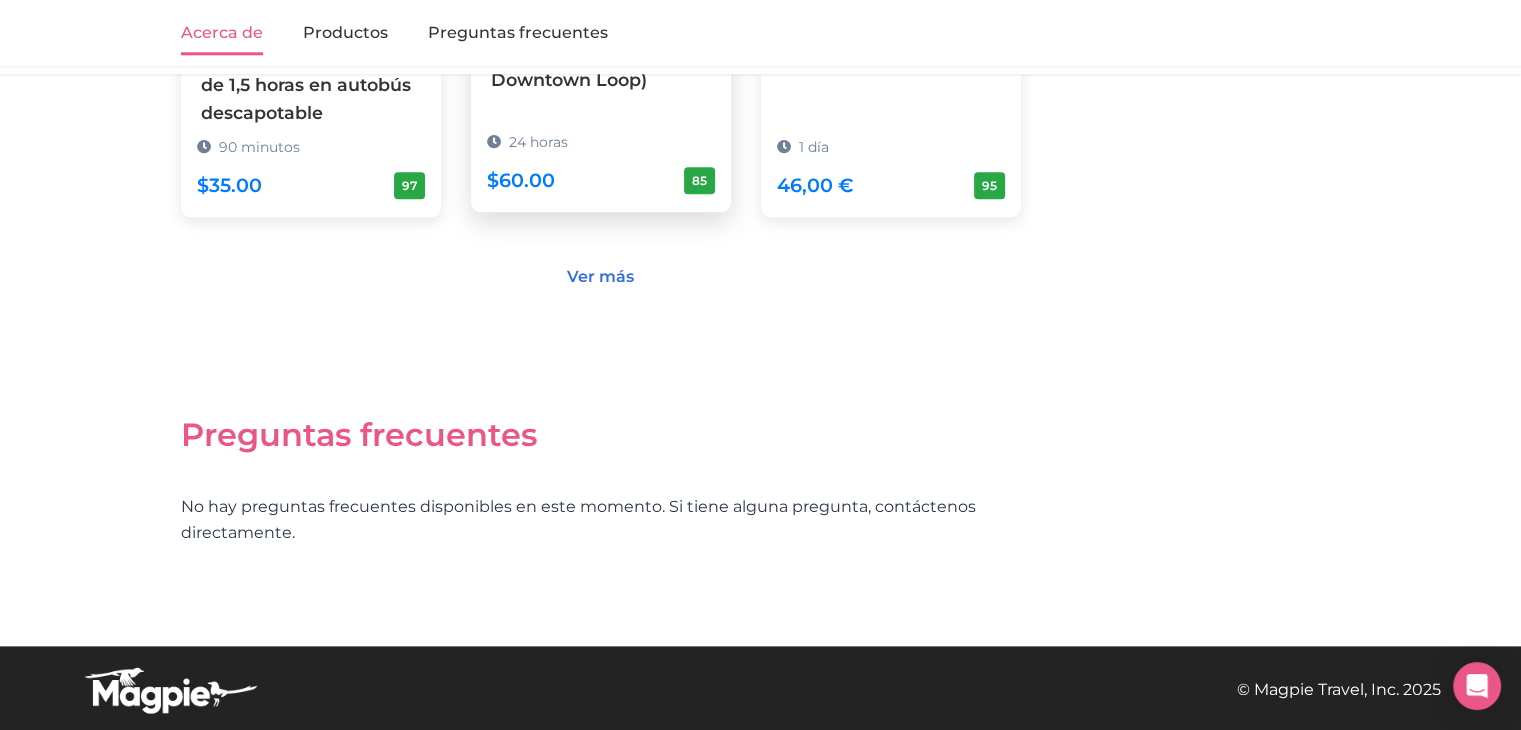 scroll, scrollTop: 2292, scrollLeft: 0, axis: vertical 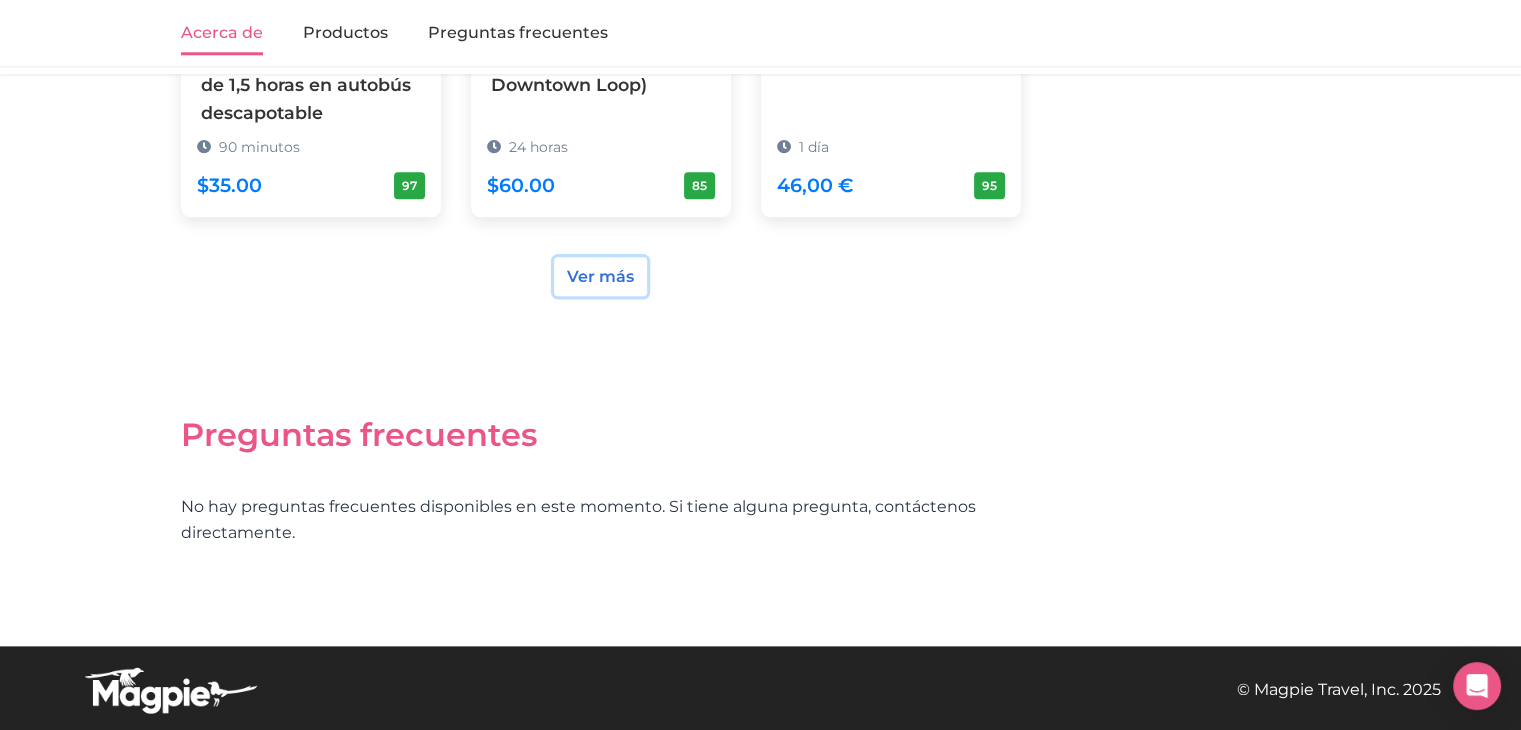 click on "Ver más" at bounding box center [600, 276] 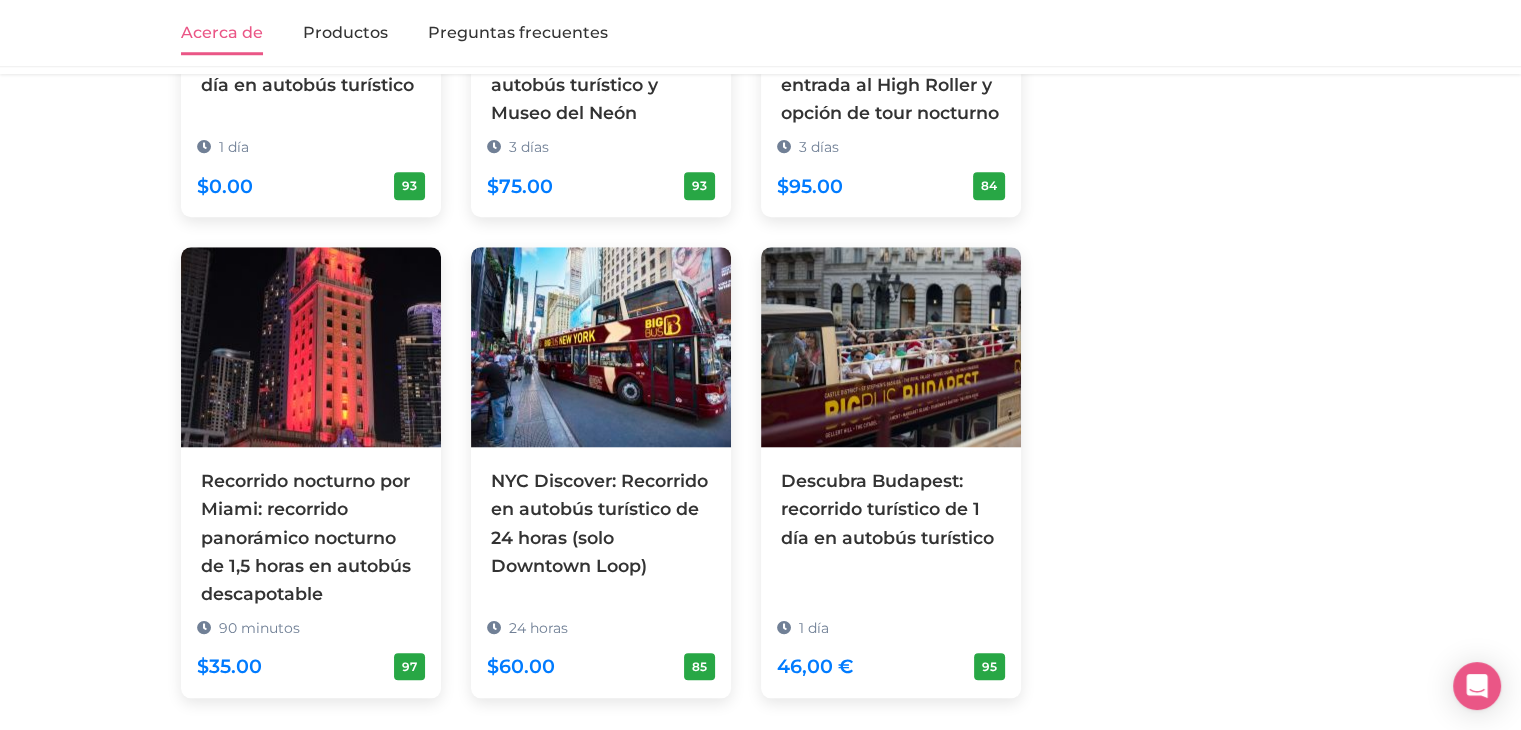 scroll, scrollTop: 1492, scrollLeft: 0, axis: vertical 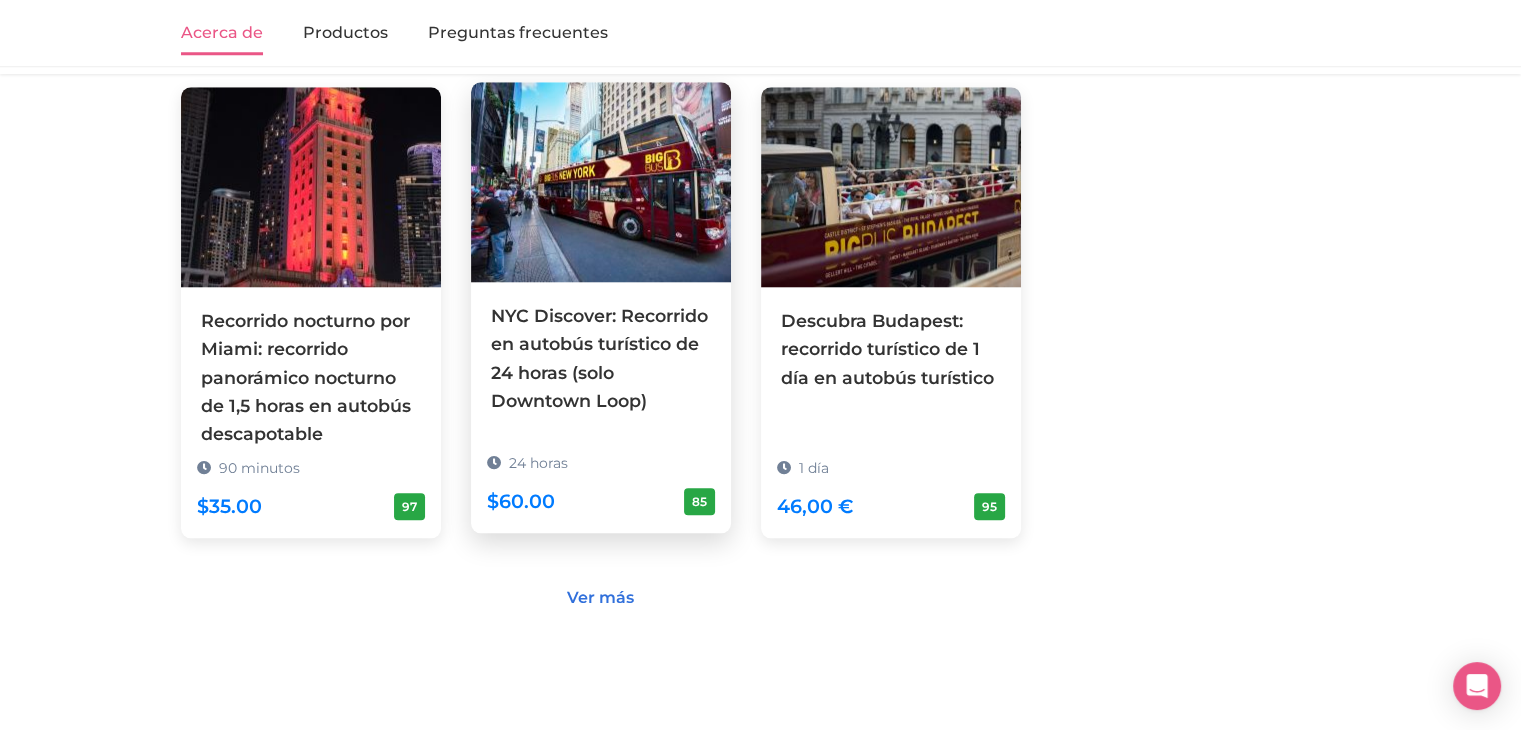 click at bounding box center (601, 182) 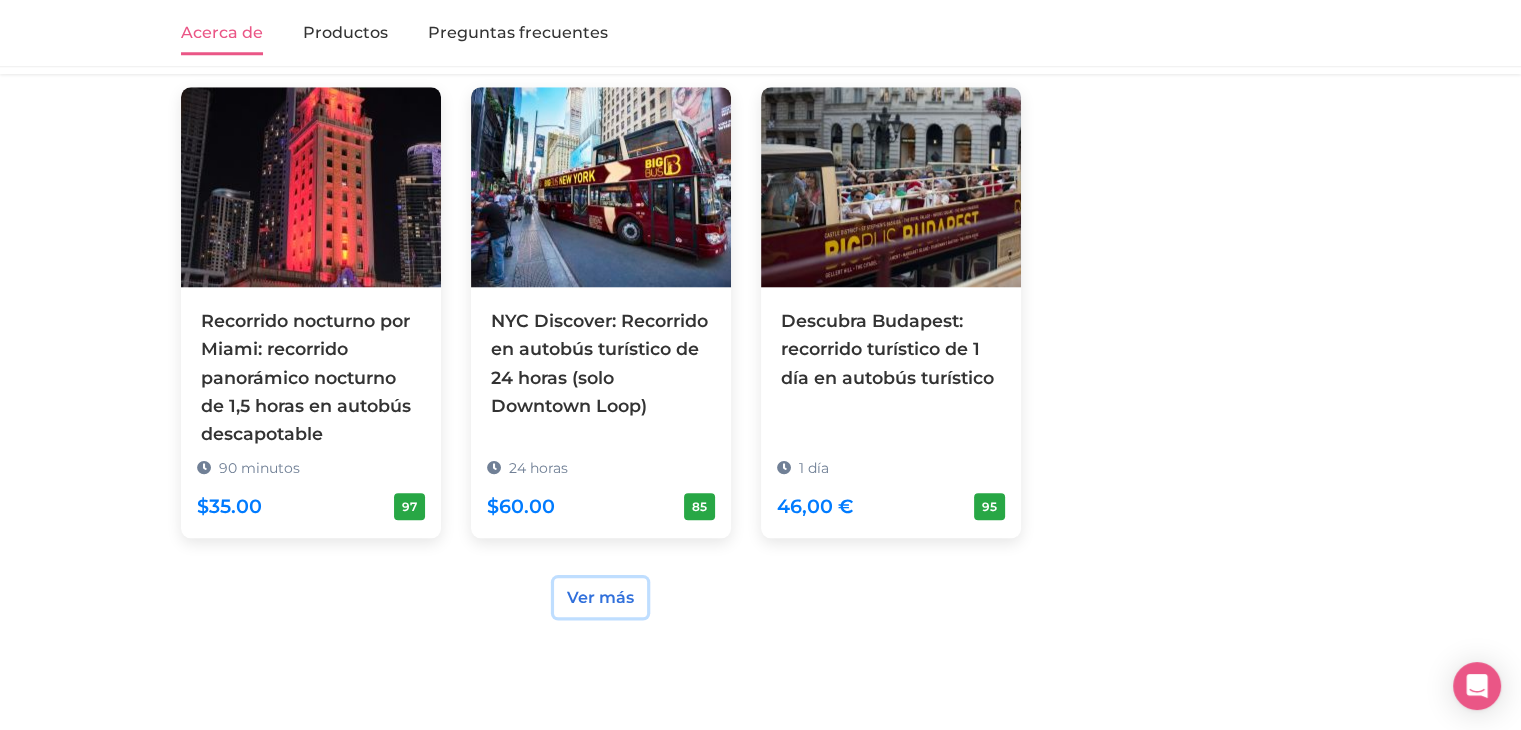 click on "Ver más" at bounding box center (600, 597) 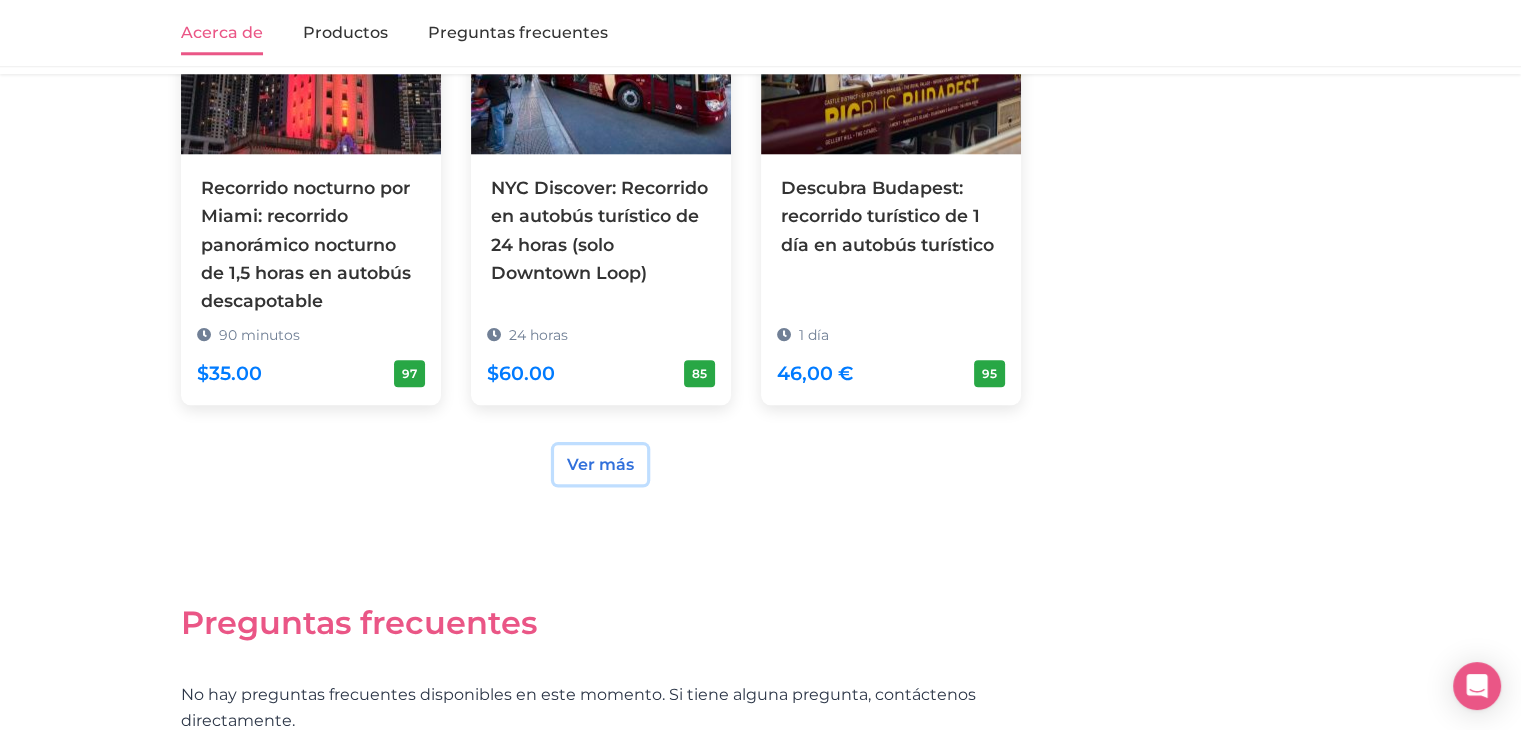 scroll, scrollTop: 2092, scrollLeft: 0, axis: vertical 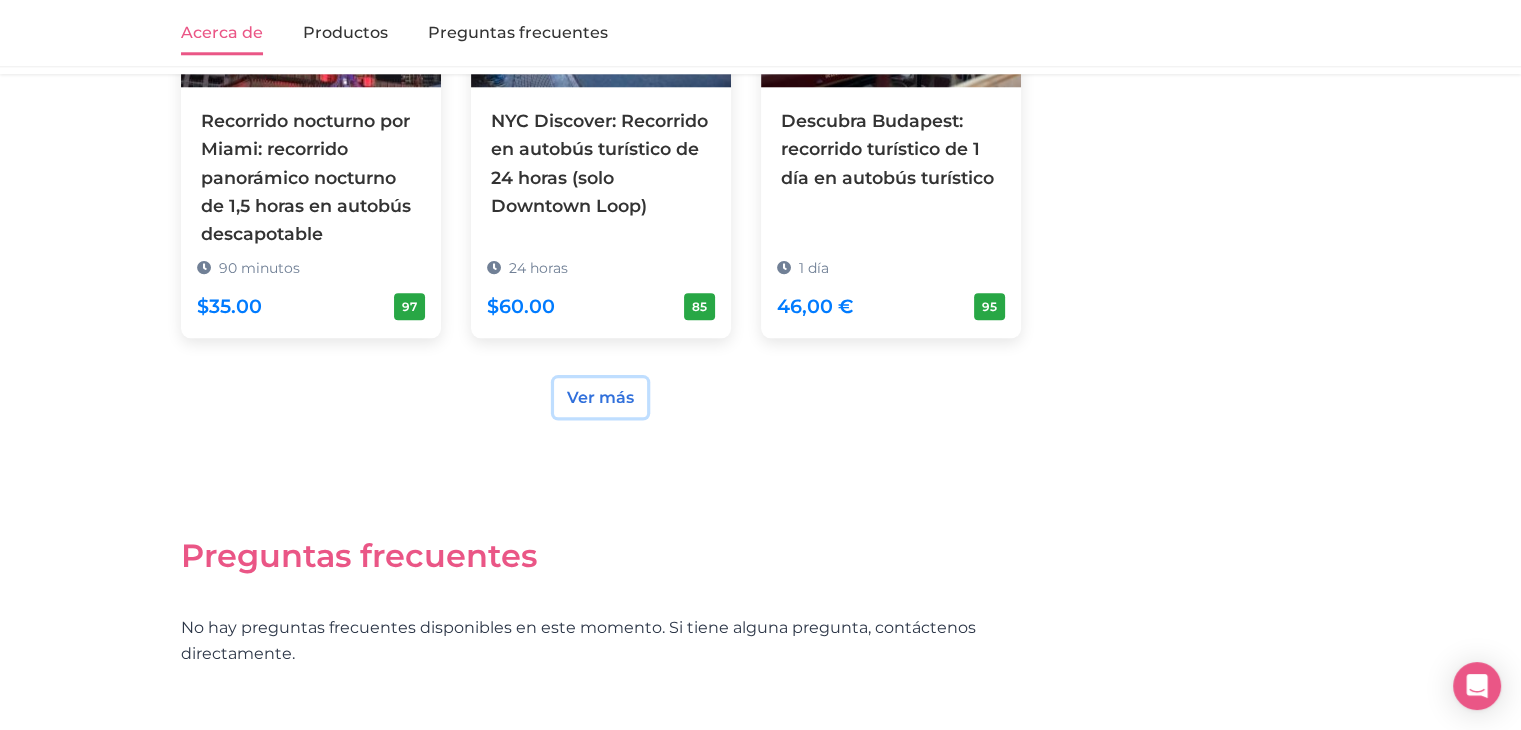 click on "Ver más" at bounding box center [600, 397] 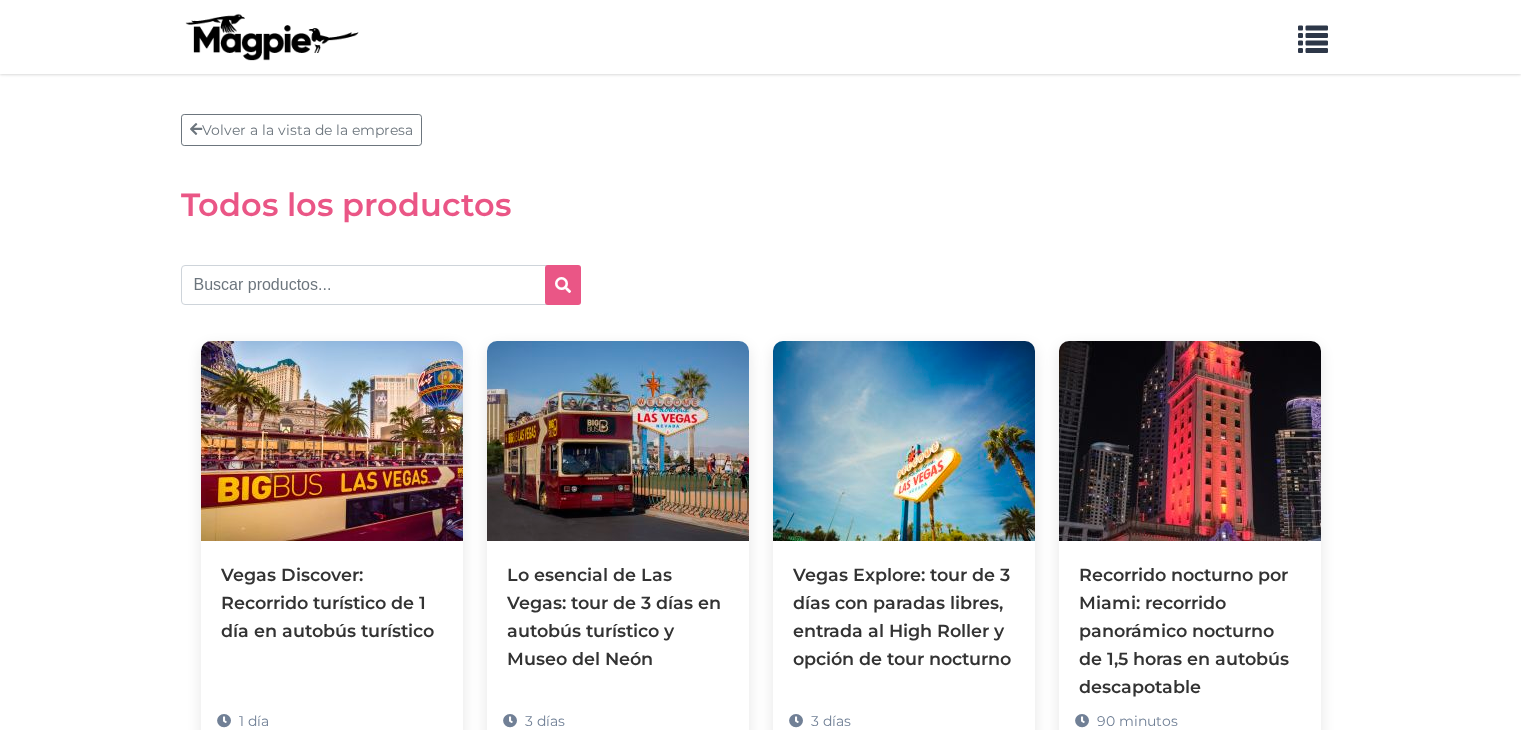 scroll, scrollTop: 0, scrollLeft: 0, axis: both 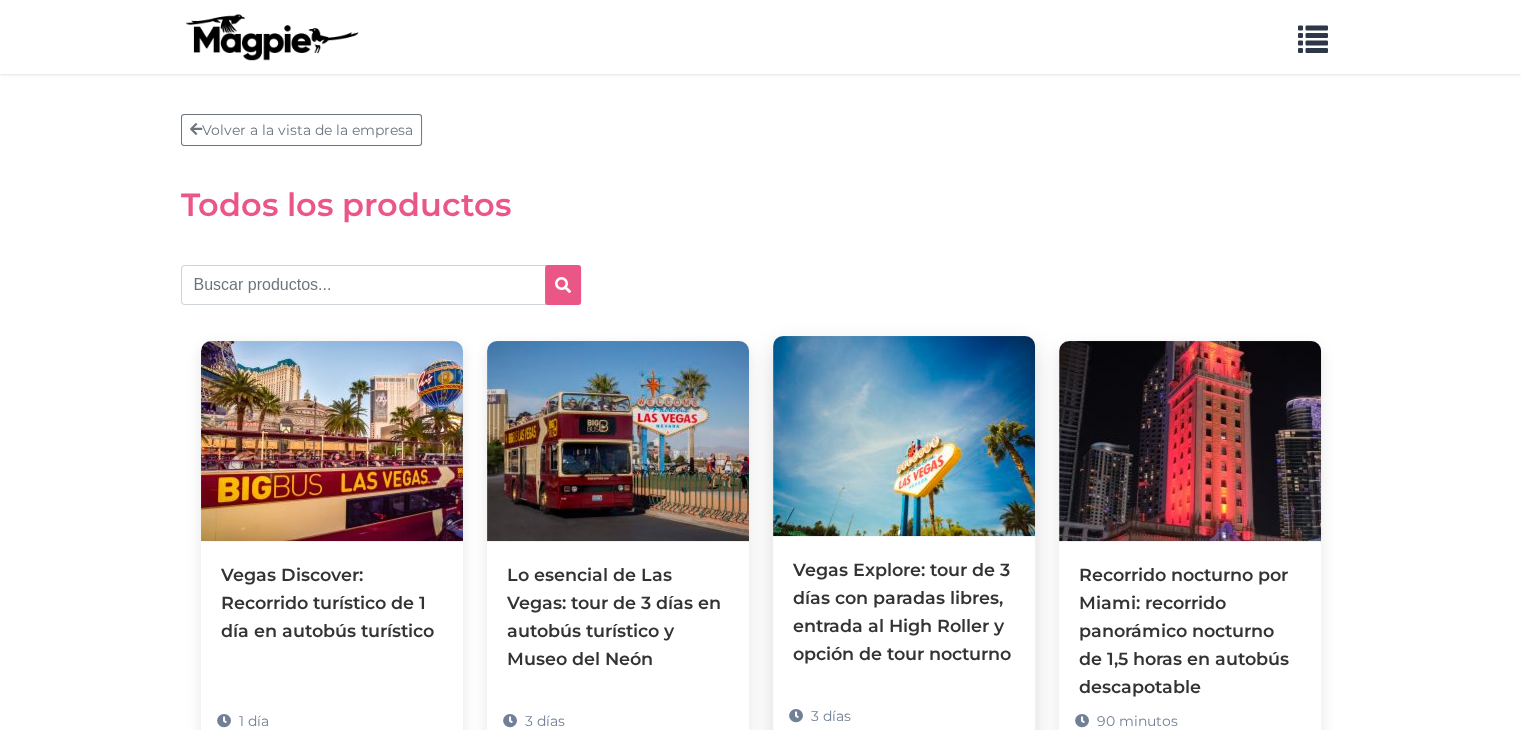 click at bounding box center (904, 436) 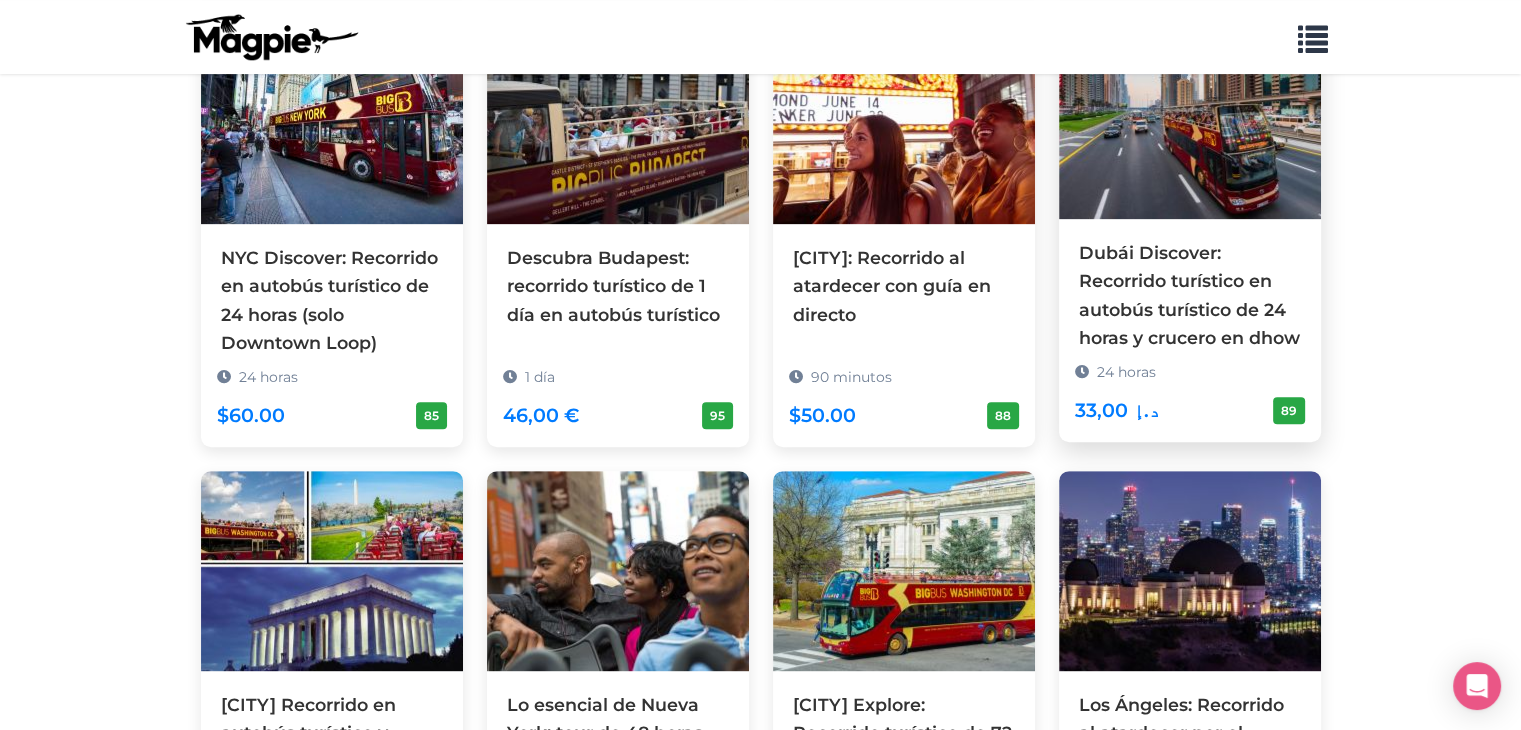 scroll, scrollTop: 800, scrollLeft: 0, axis: vertical 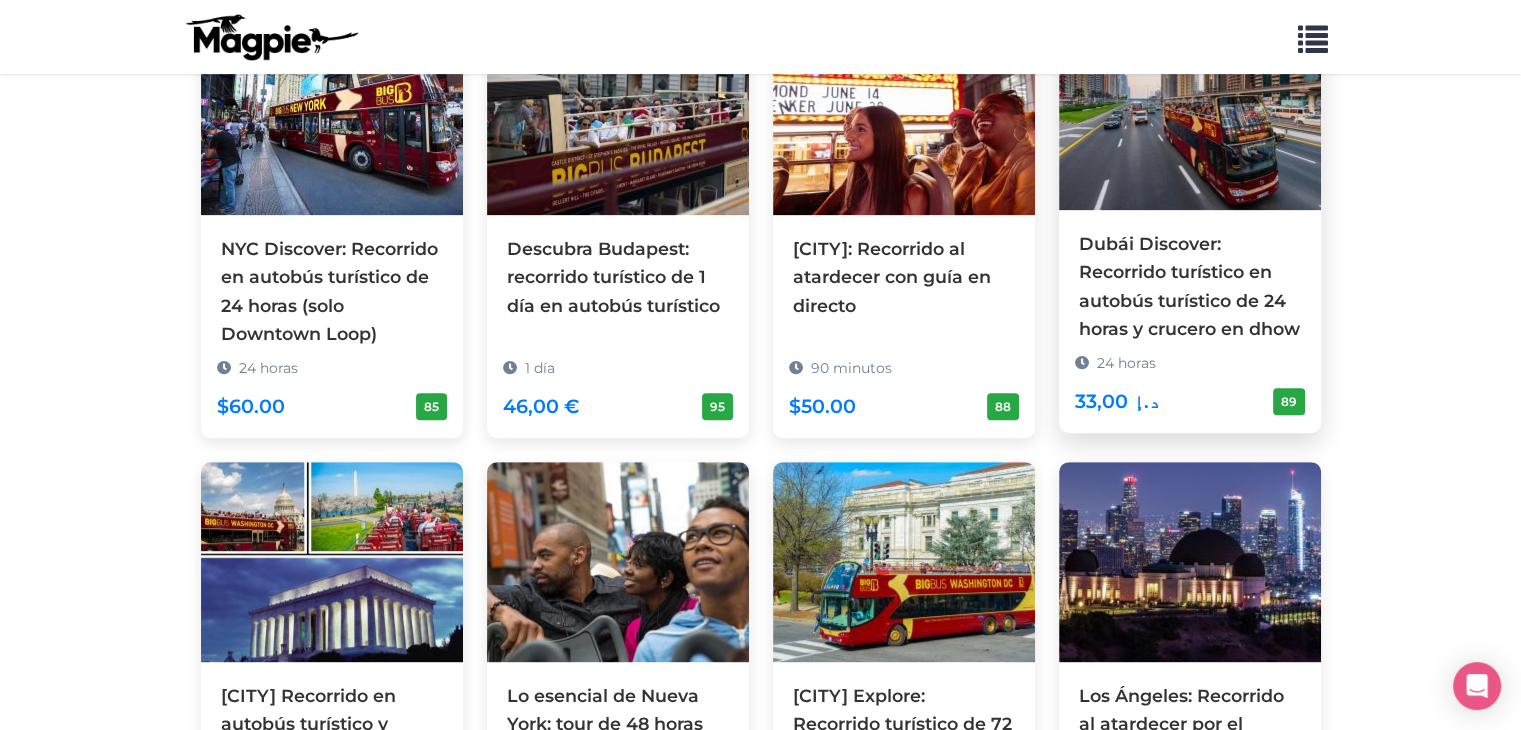 click at bounding box center [1190, 110] 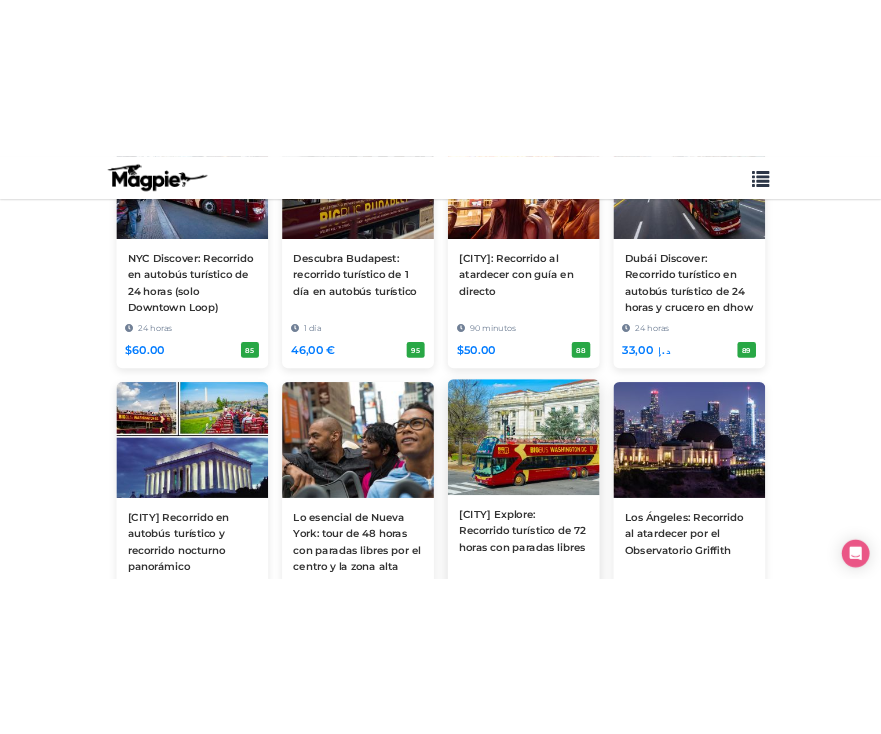 scroll, scrollTop: 1000, scrollLeft: 0, axis: vertical 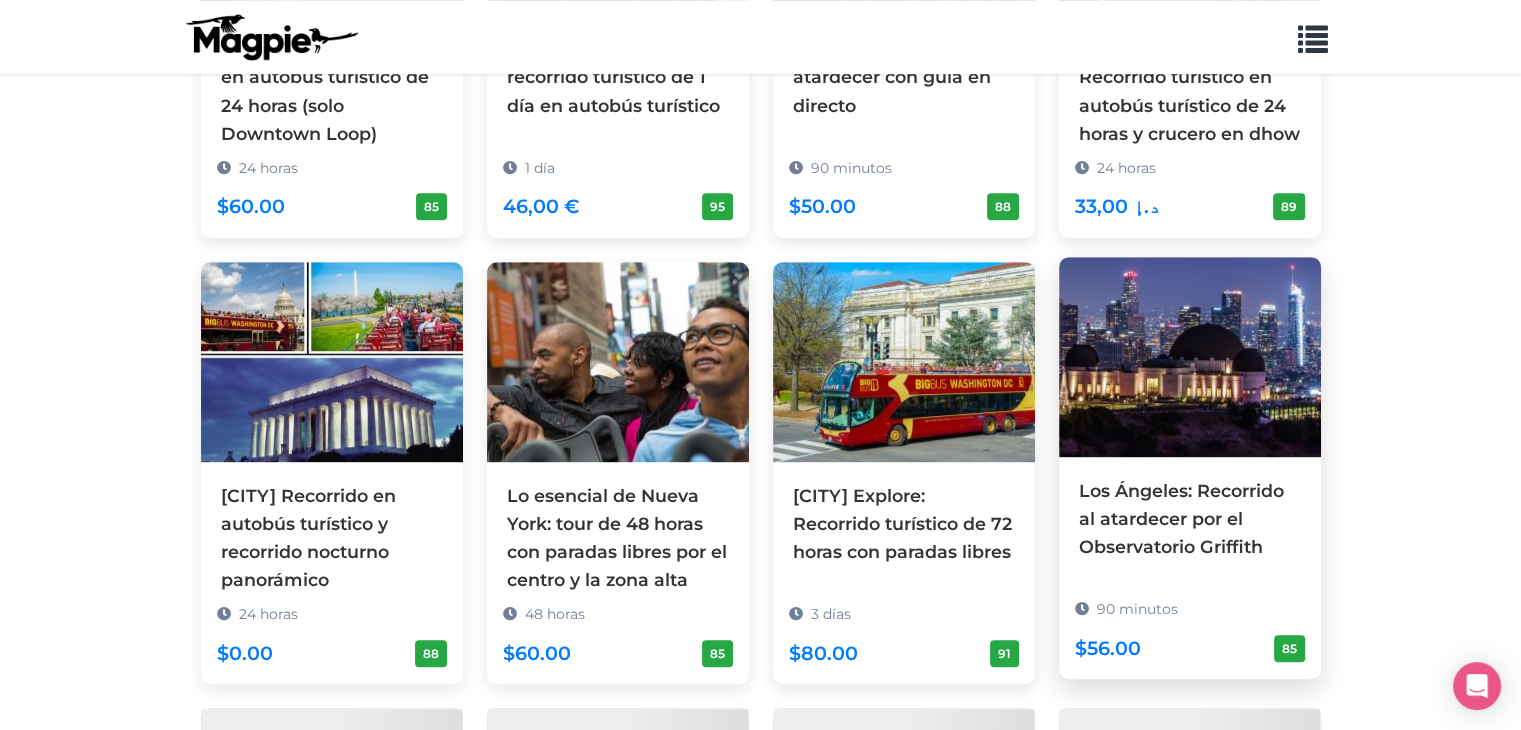 click at bounding box center (1190, 357) 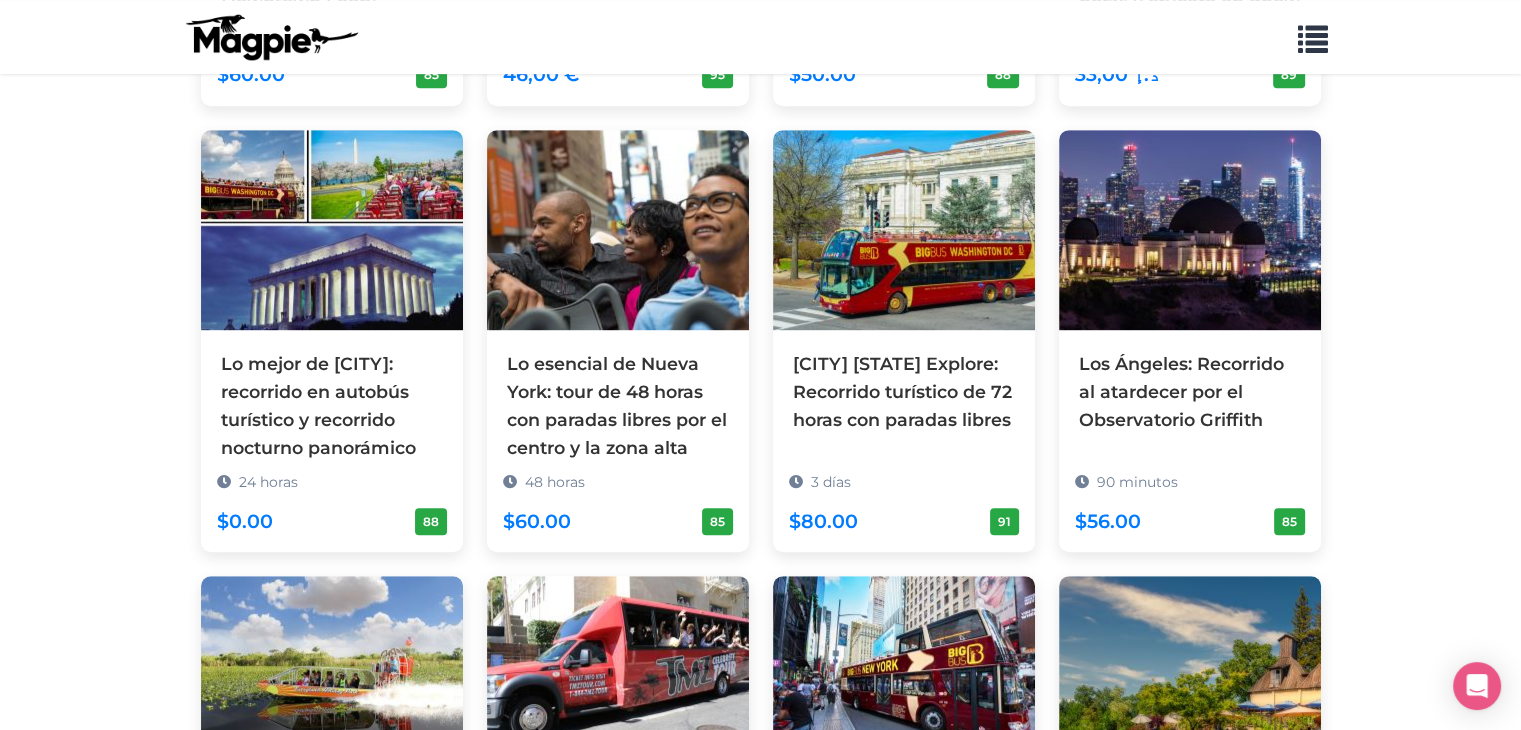 scroll, scrollTop: 1100, scrollLeft: 0, axis: vertical 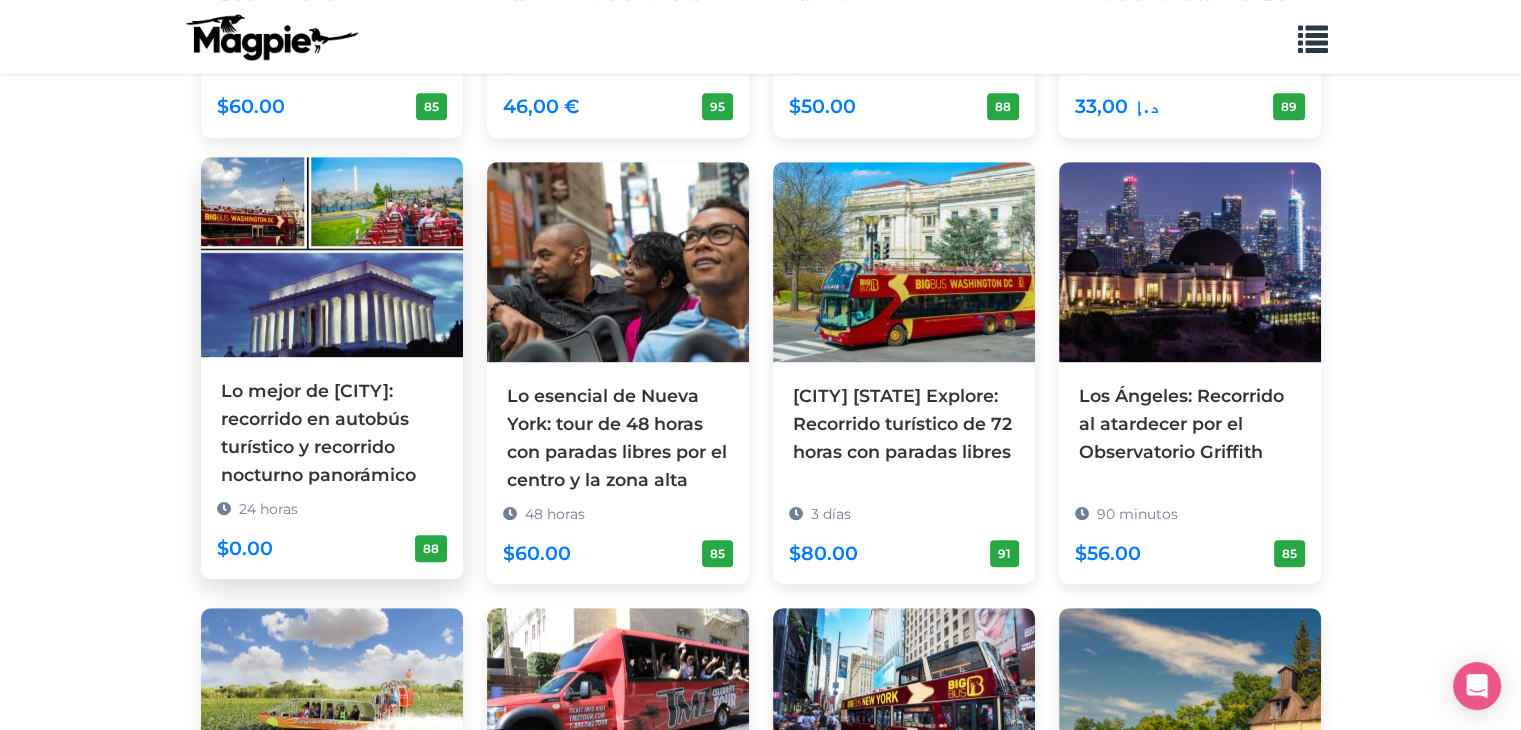 click at bounding box center (332, 257) 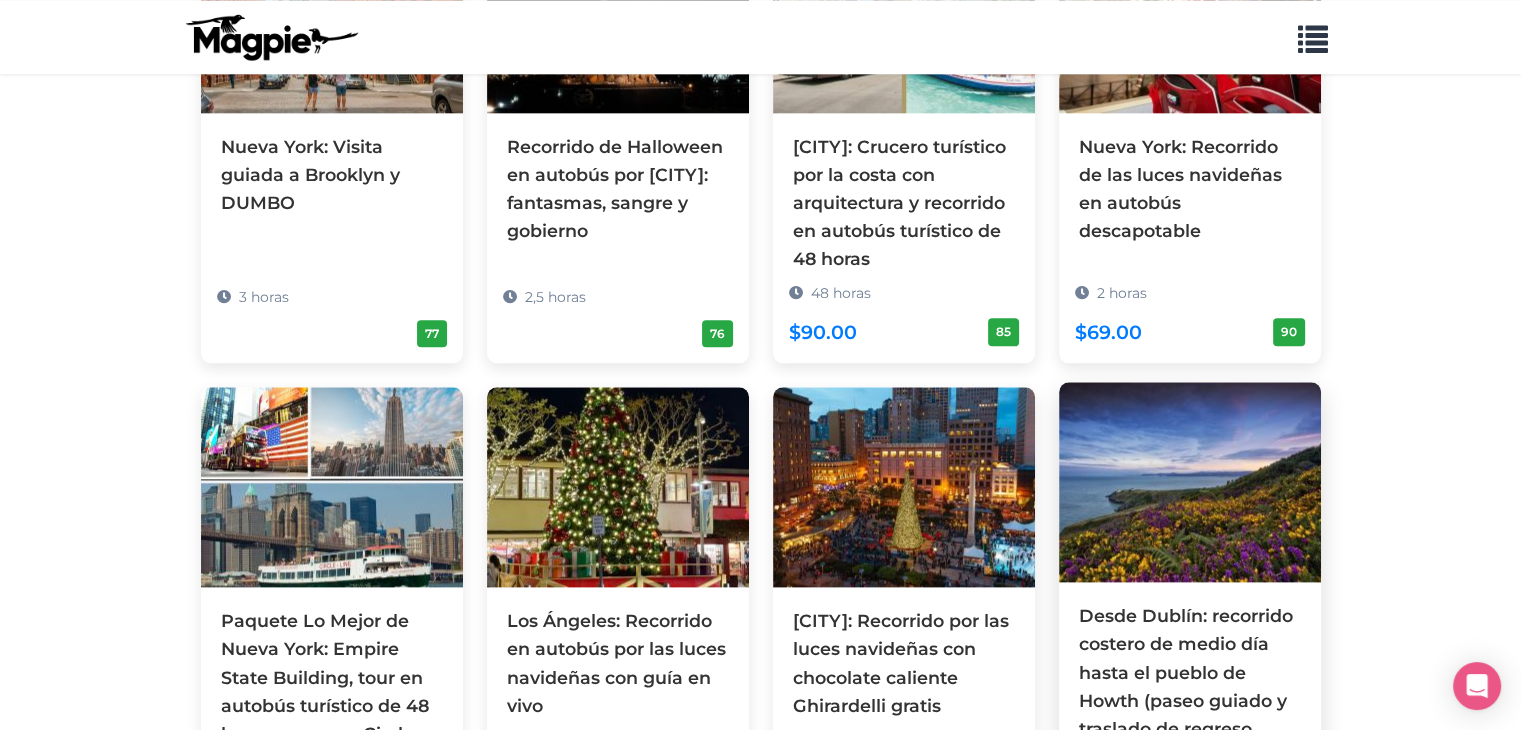 scroll, scrollTop: 2400, scrollLeft: 0, axis: vertical 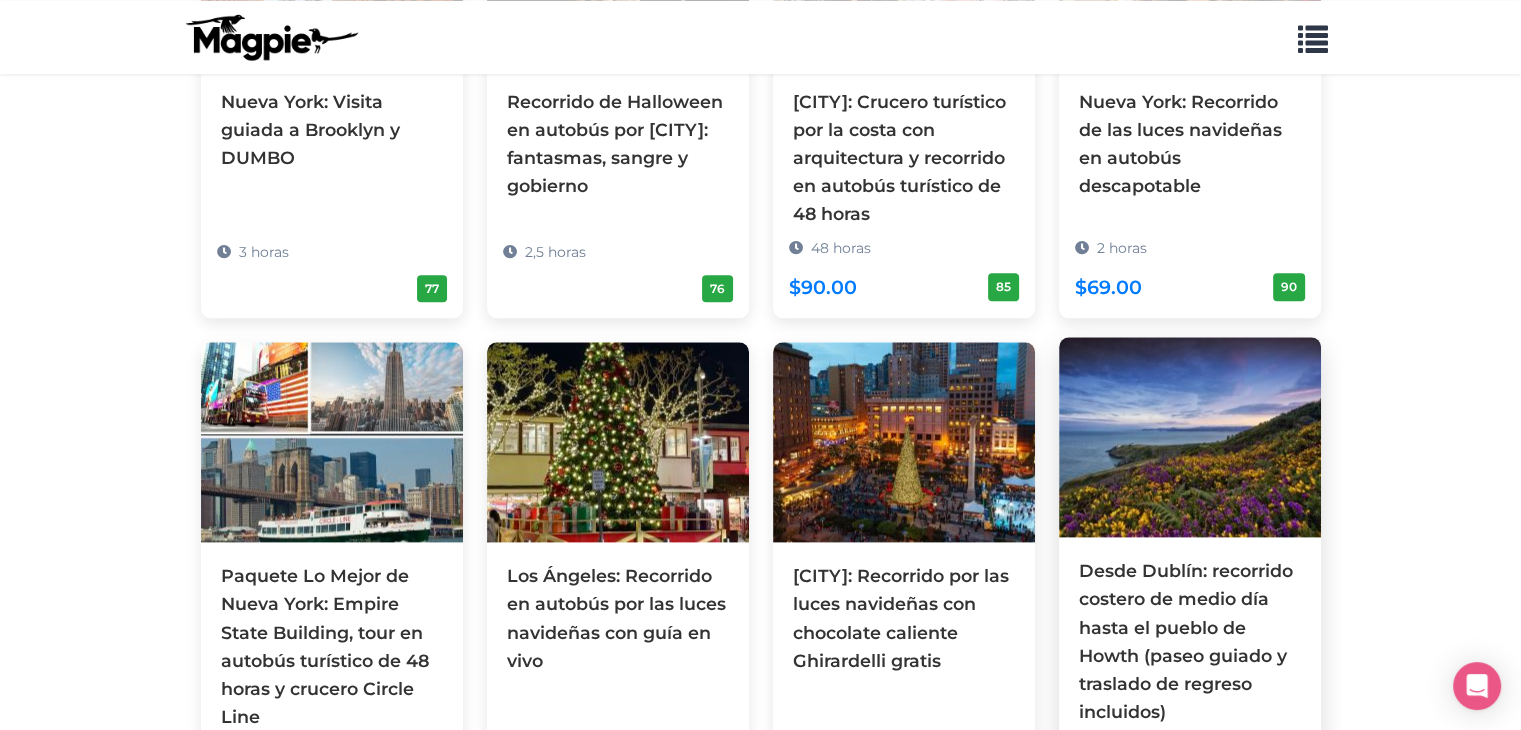 click at bounding box center [1190, 437] 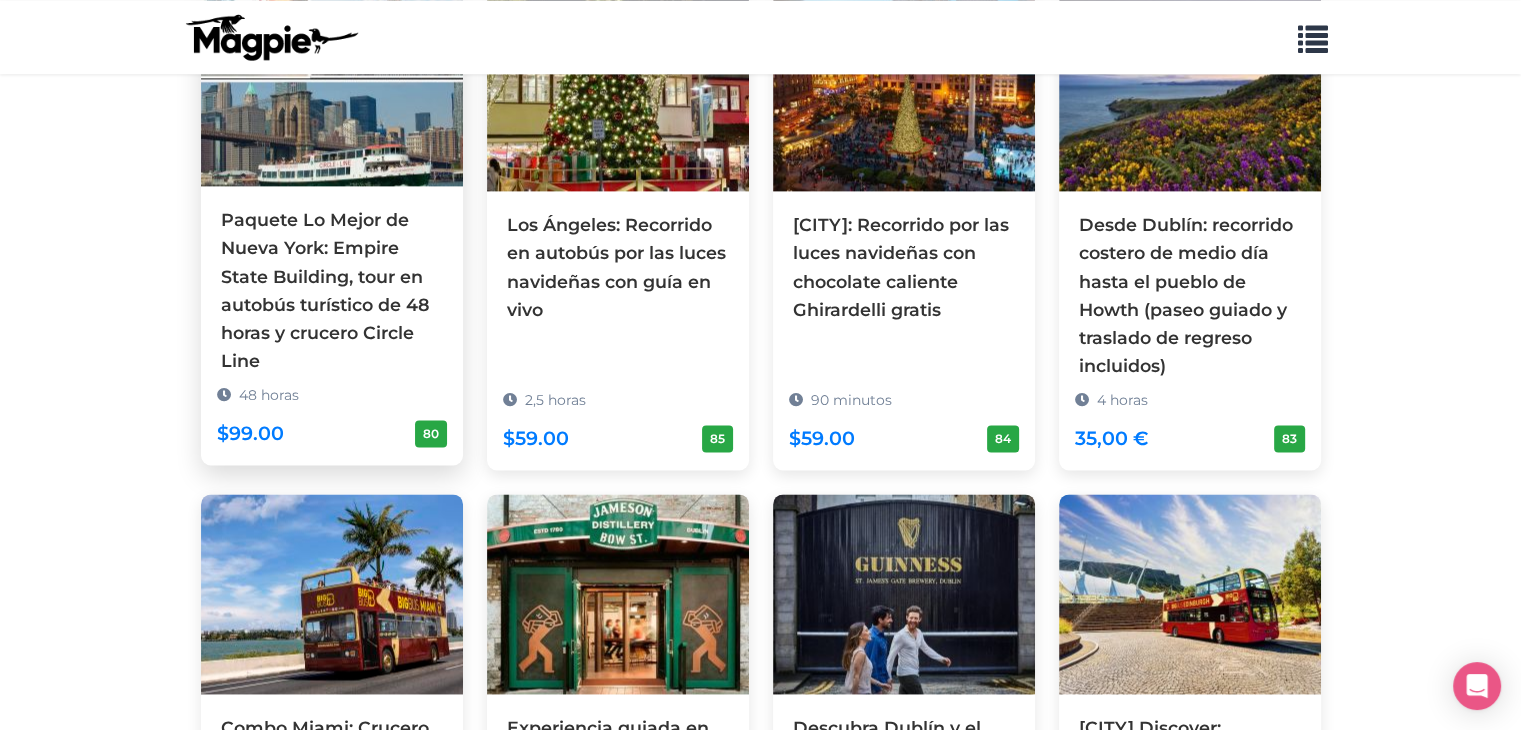 scroll, scrollTop: 2713, scrollLeft: 0, axis: vertical 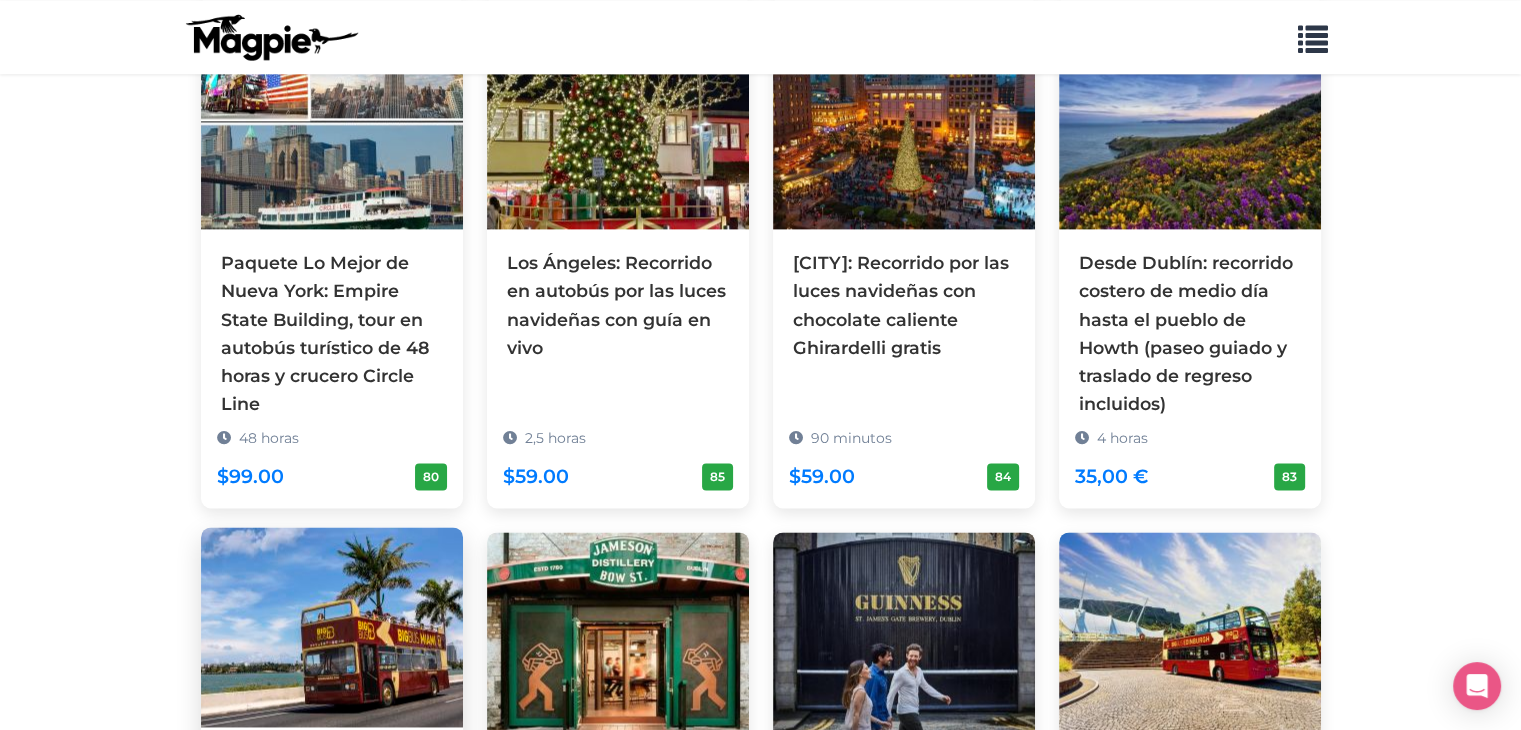 click at bounding box center [332, 627] 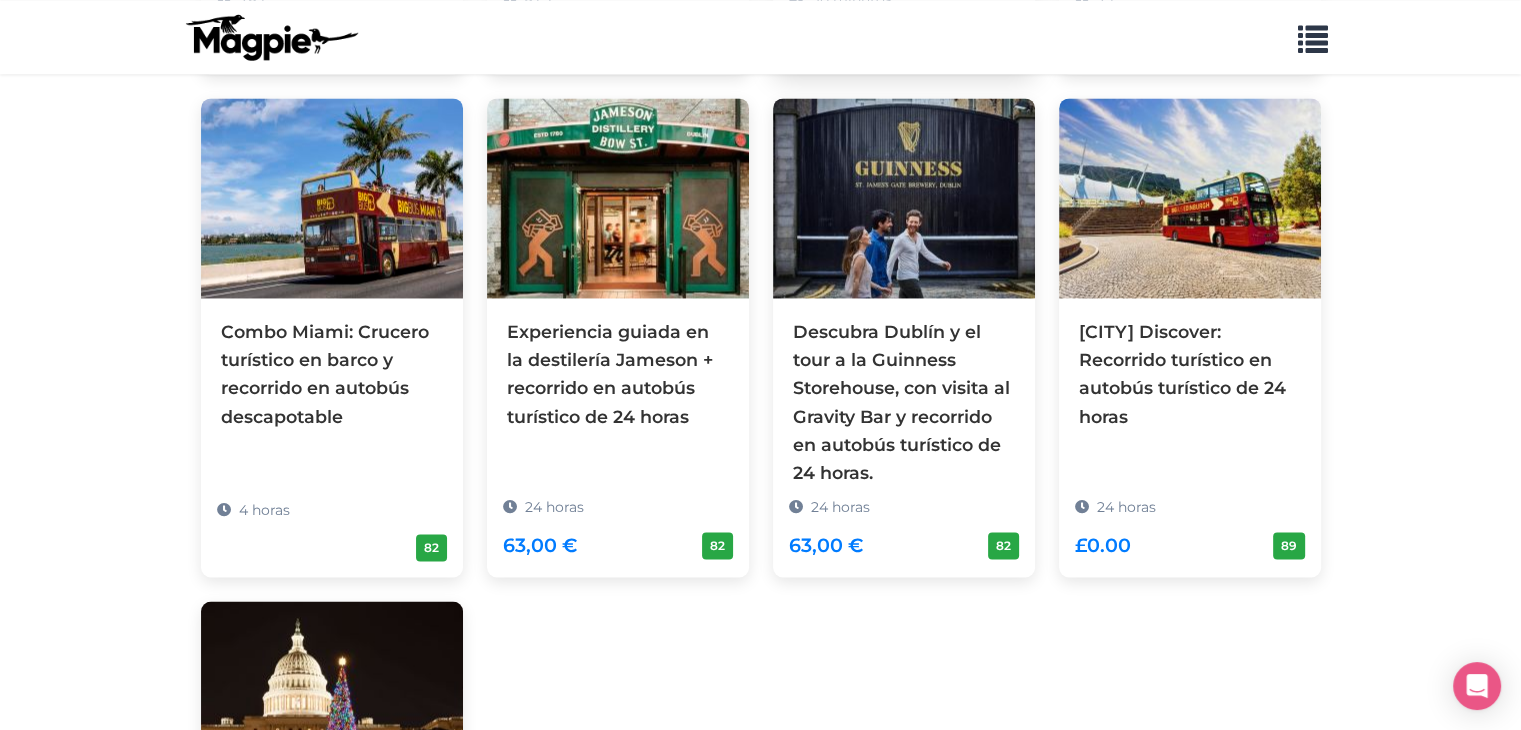 scroll, scrollTop: 3113, scrollLeft: 0, axis: vertical 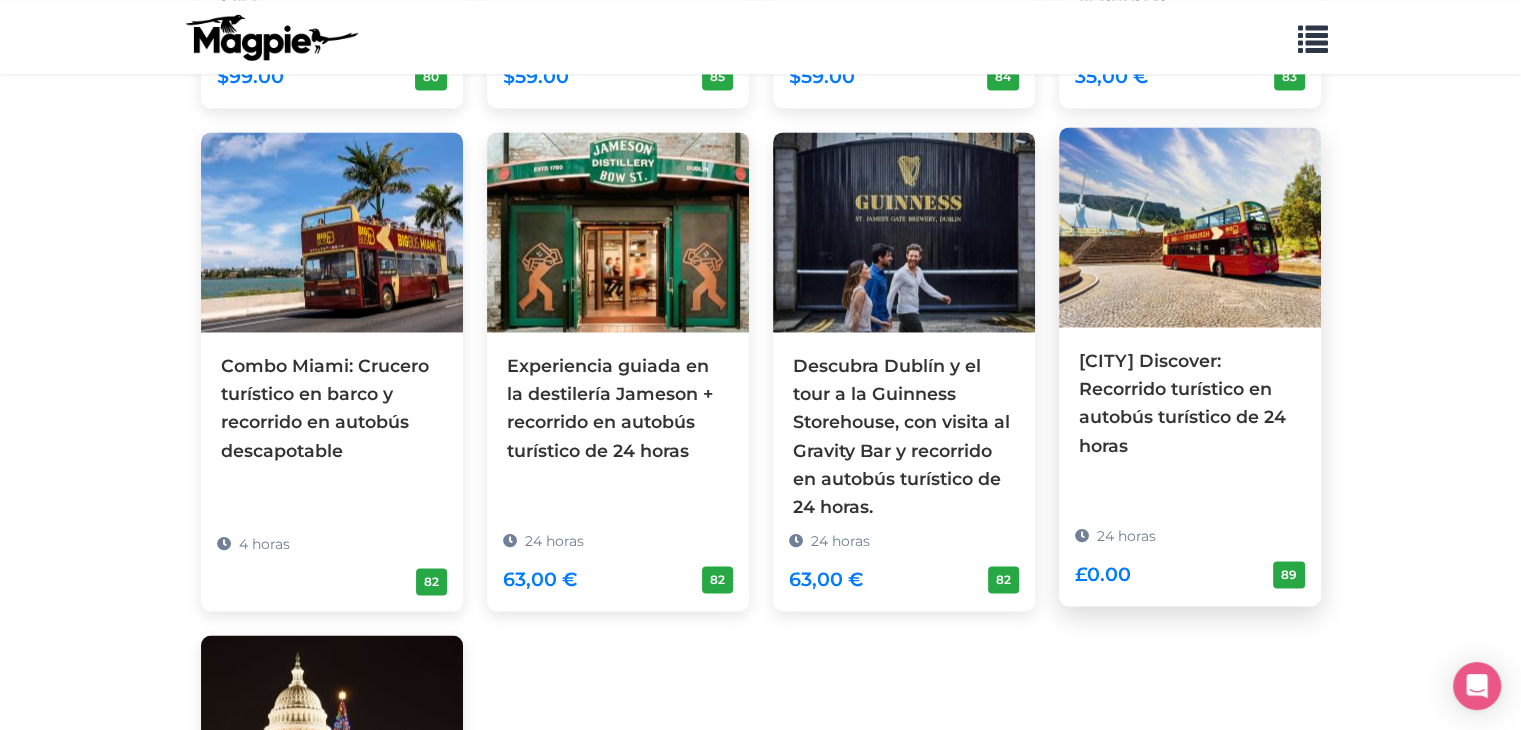 click at bounding box center (1190, 227) 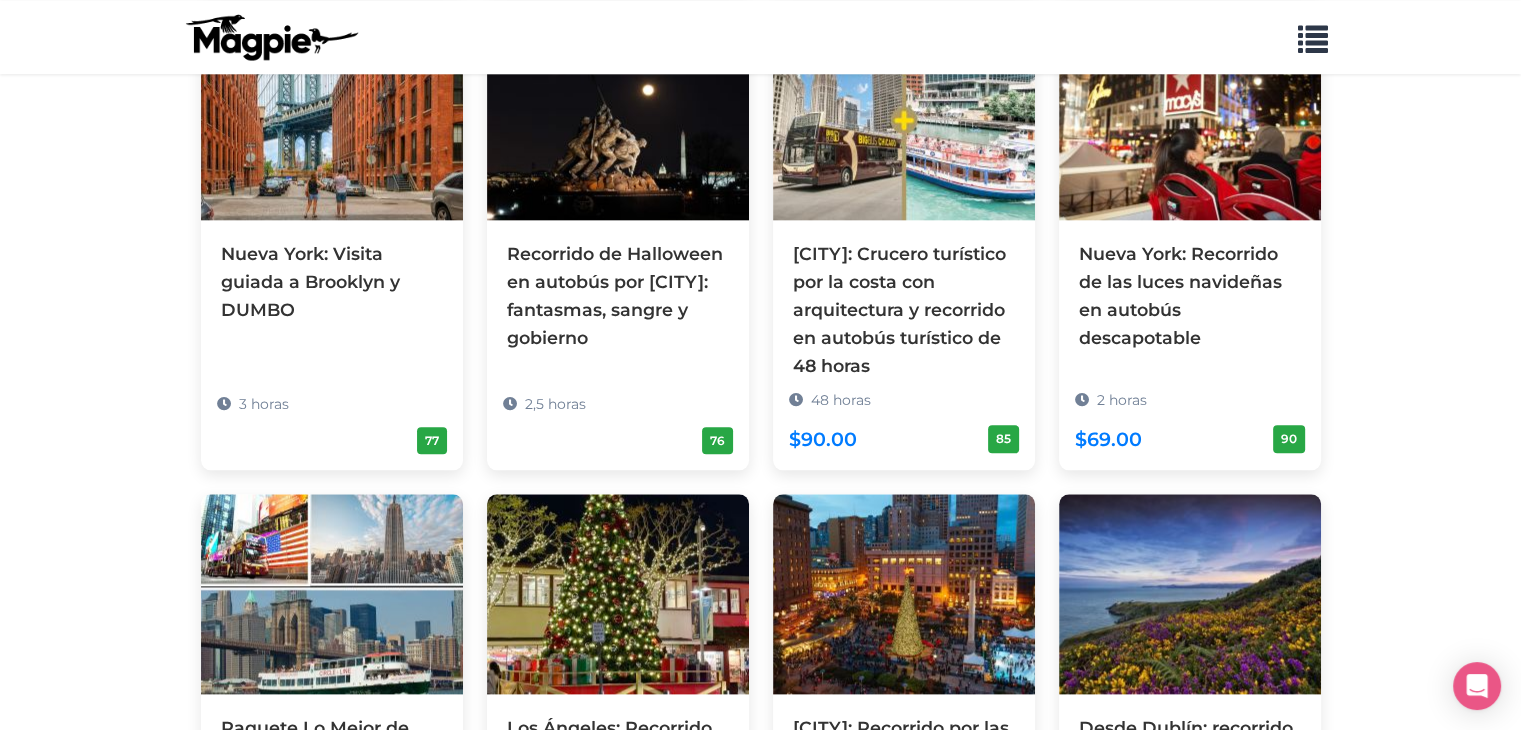 scroll, scrollTop: 2213, scrollLeft: 0, axis: vertical 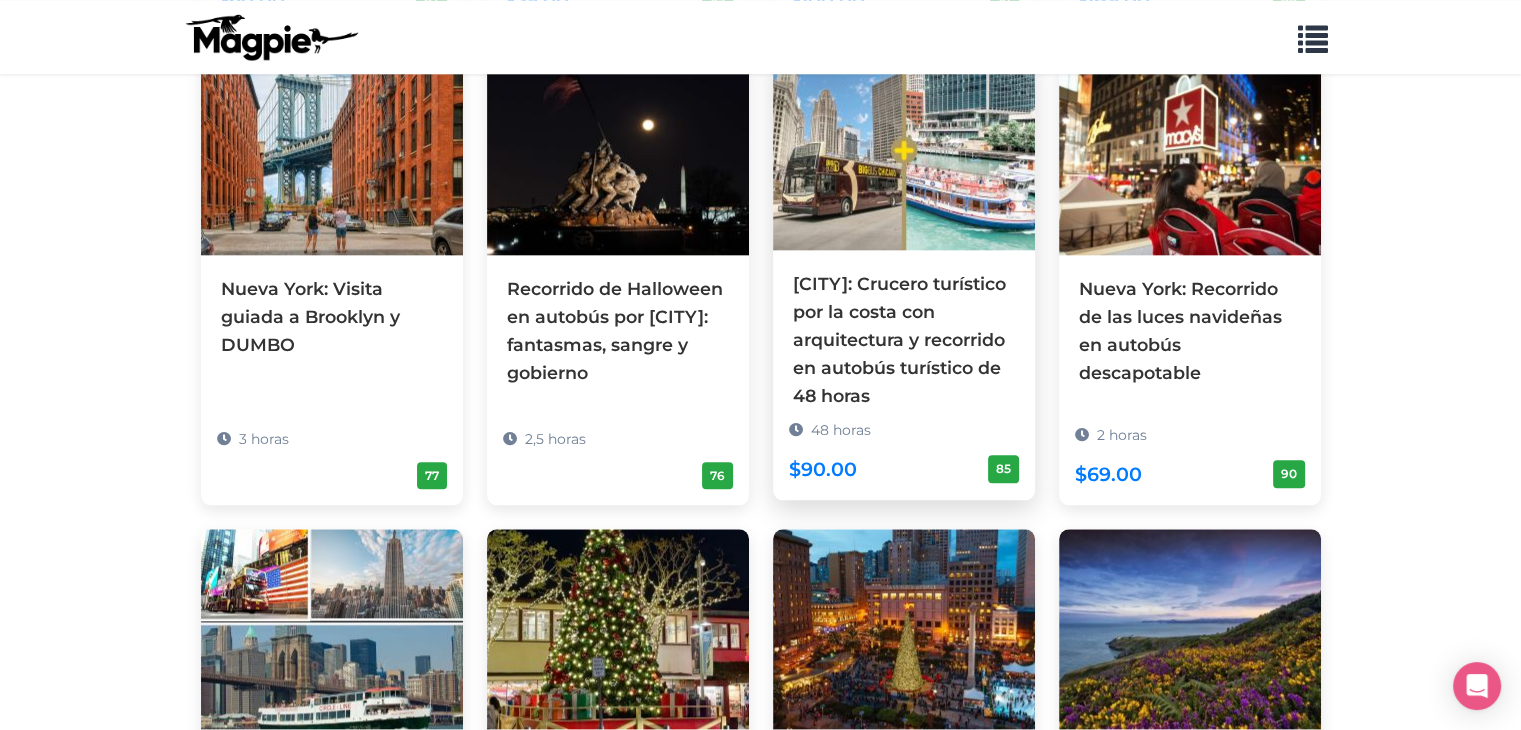 click at bounding box center (904, 150) 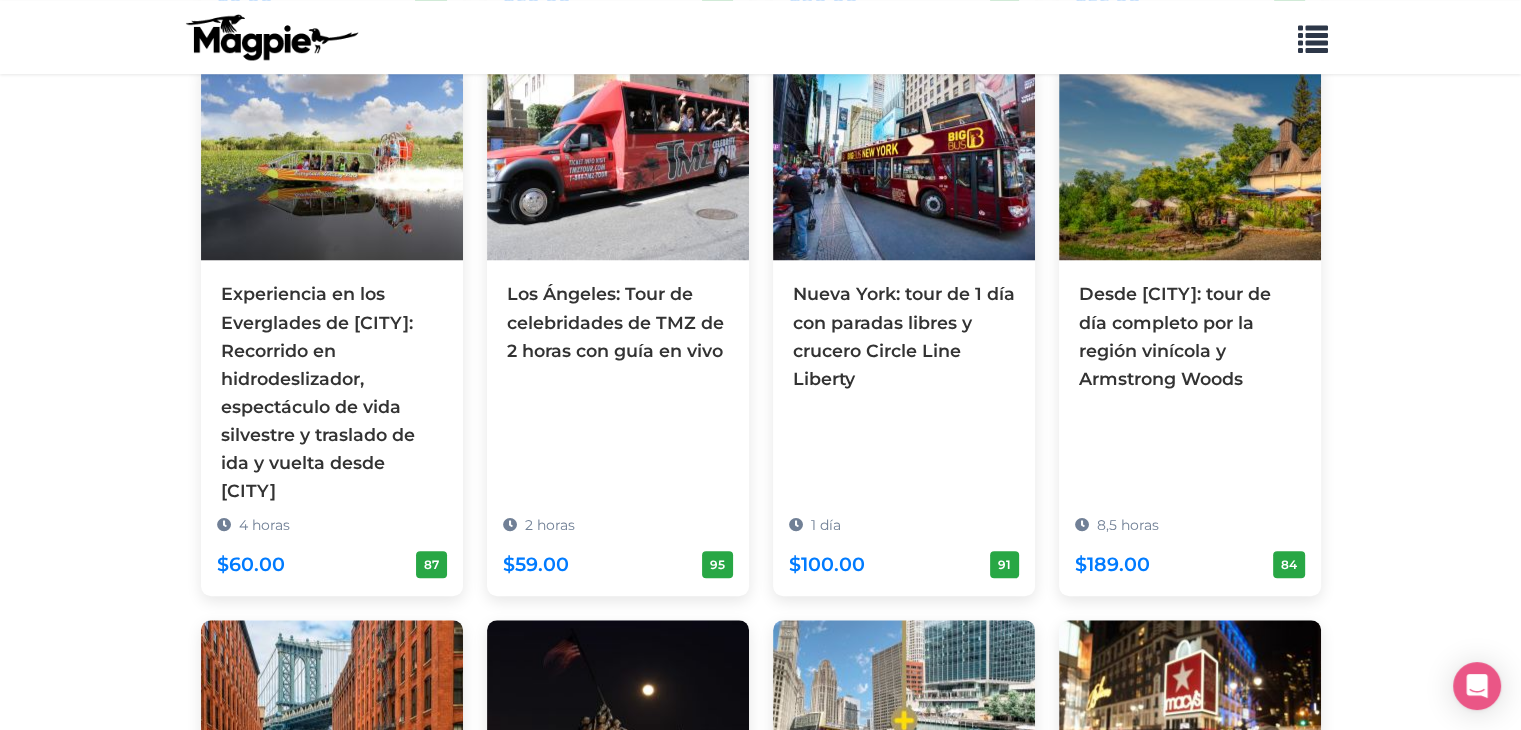 scroll, scrollTop: 1613, scrollLeft: 0, axis: vertical 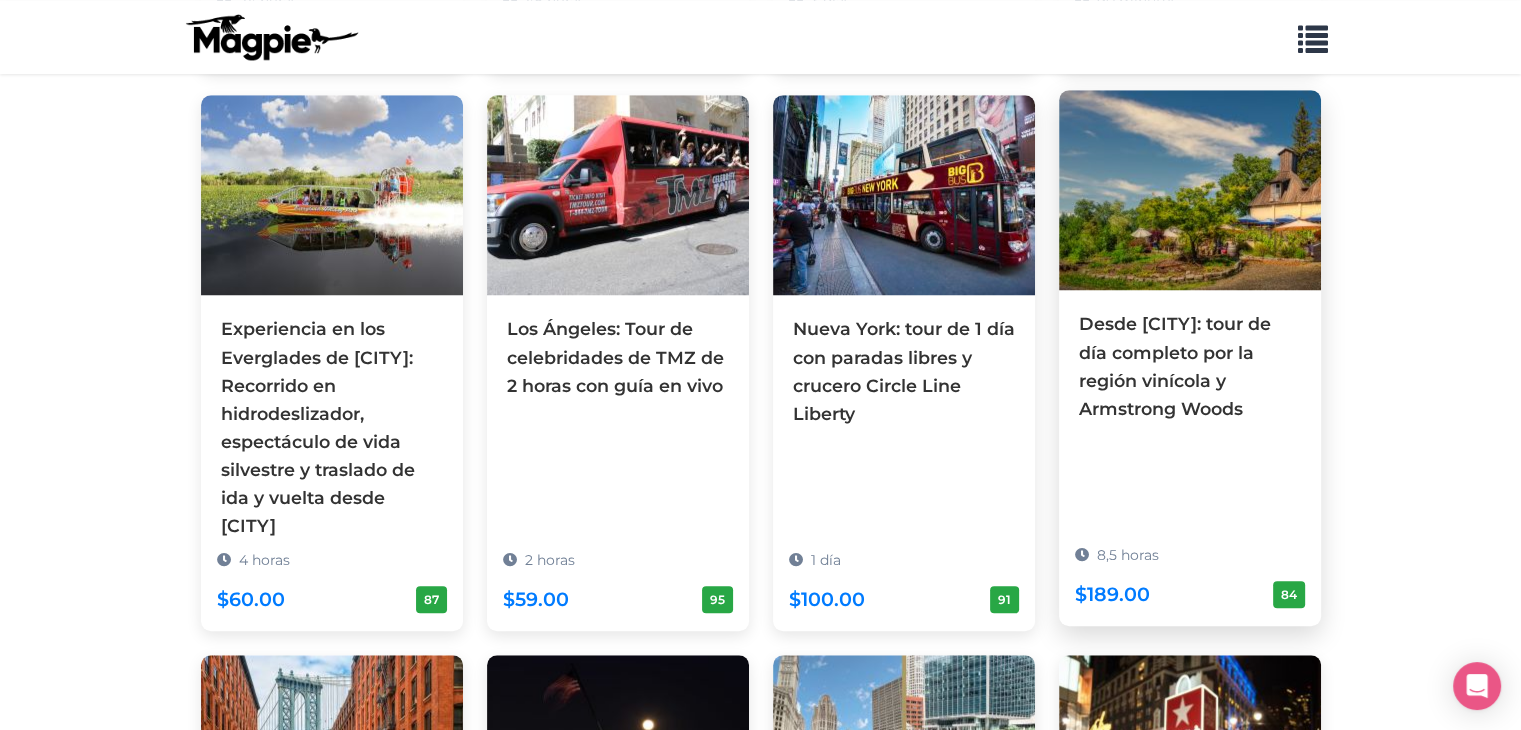 click at bounding box center (1190, 190) 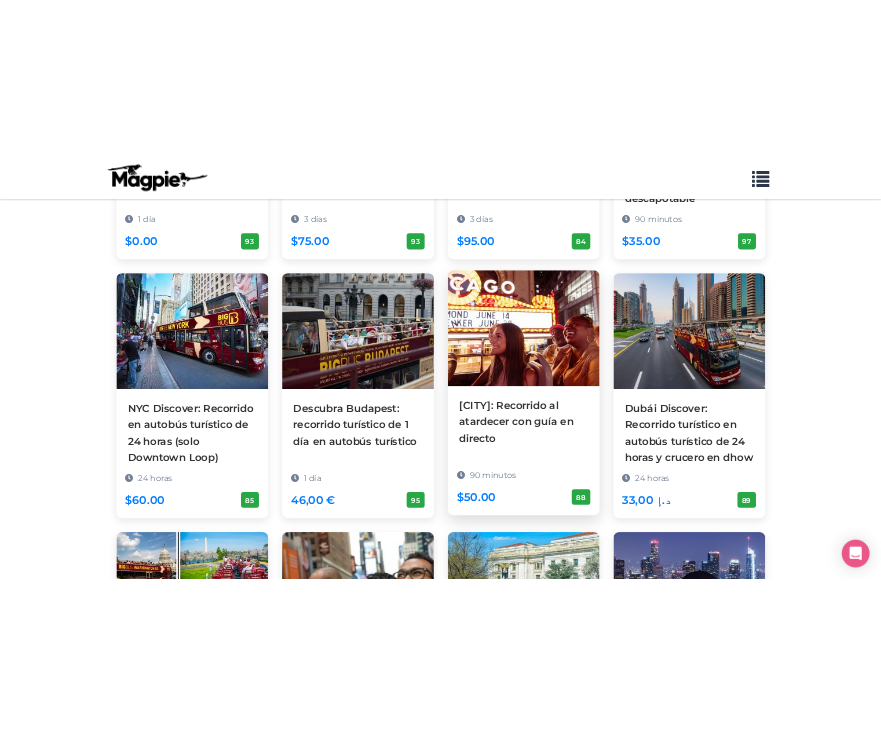 scroll, scrollTop: 213, scrollLeft: 0, axis: vertical 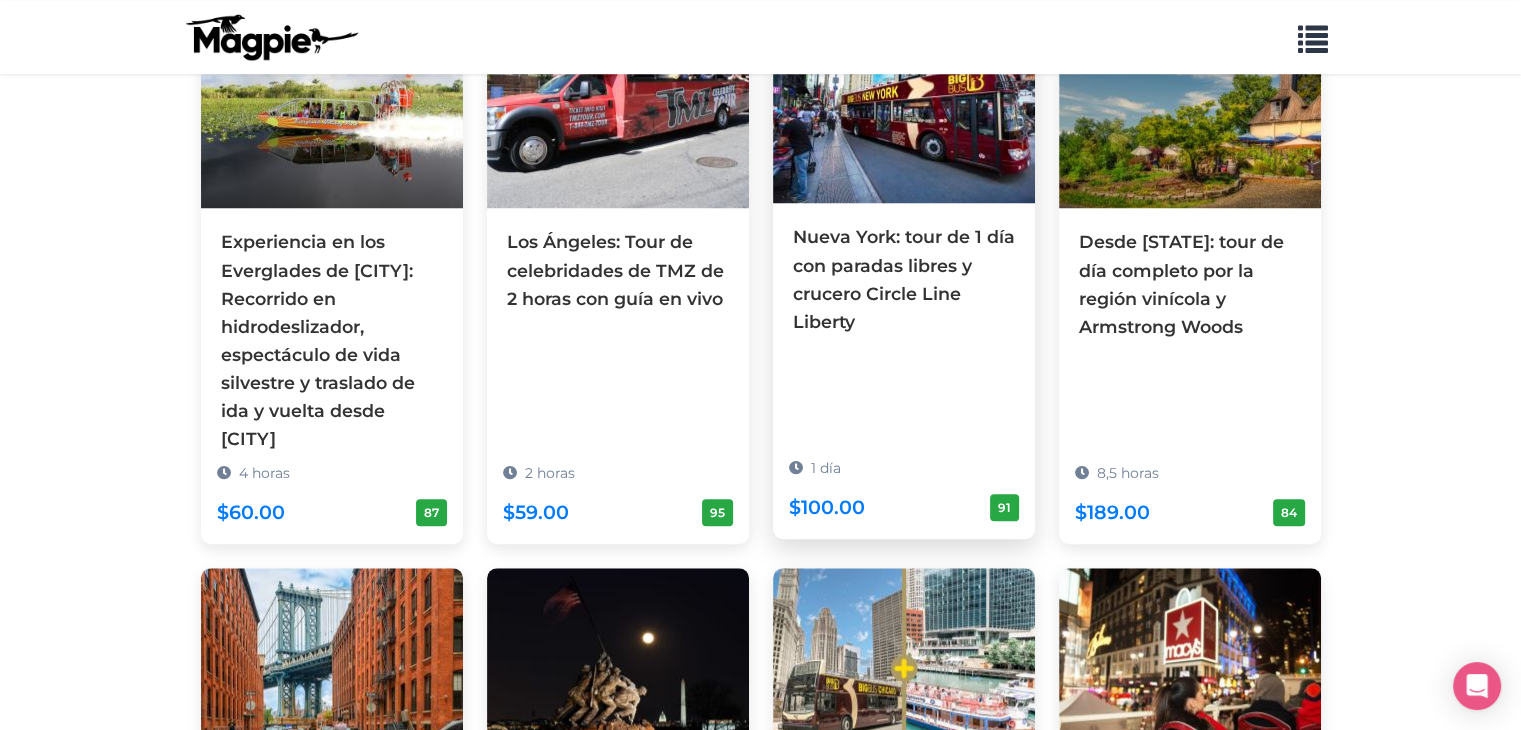 click on "1 día
$100.00
91" at bounding box center [904, 489] 